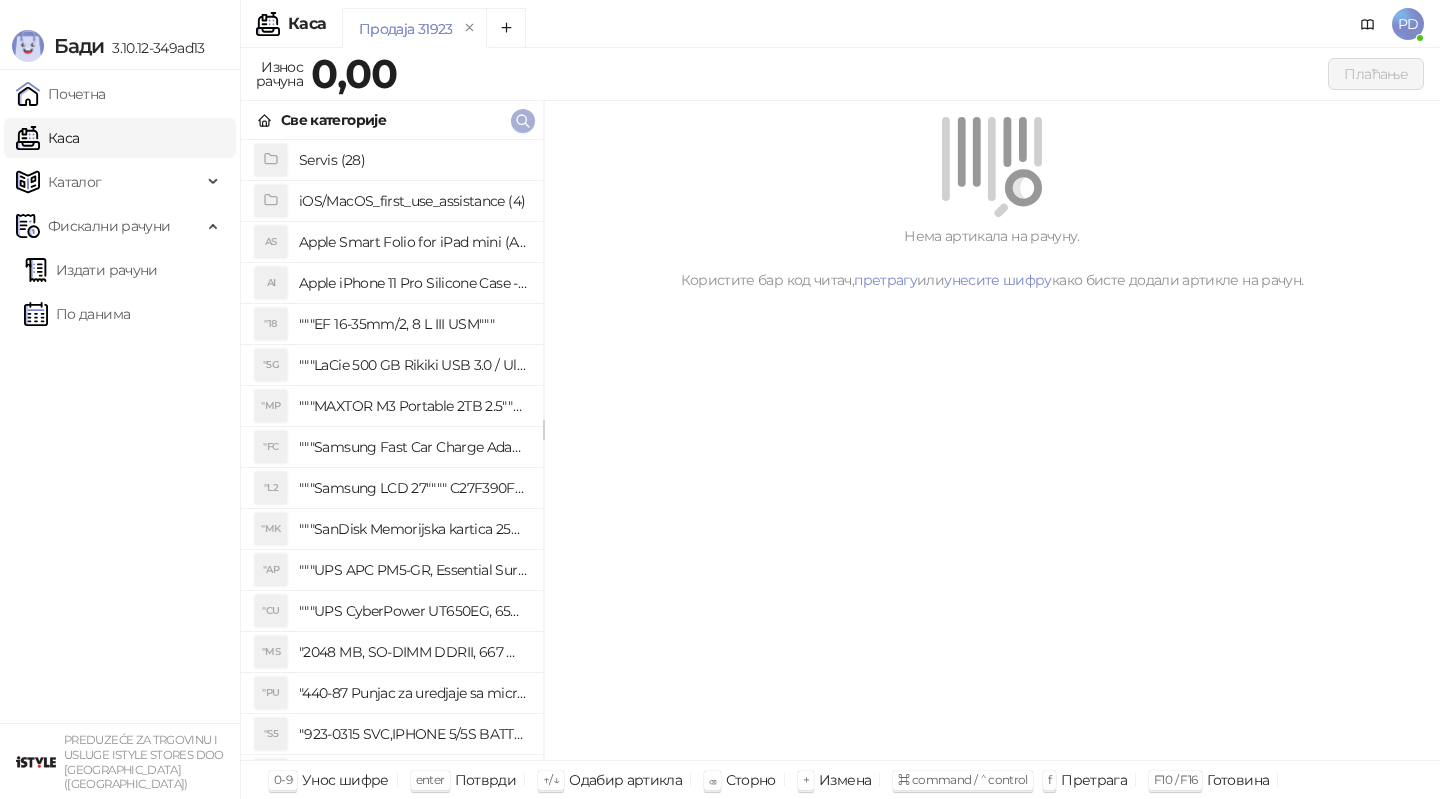 scroll, scrollTop: 0, scrollLeft: 0, axis: both 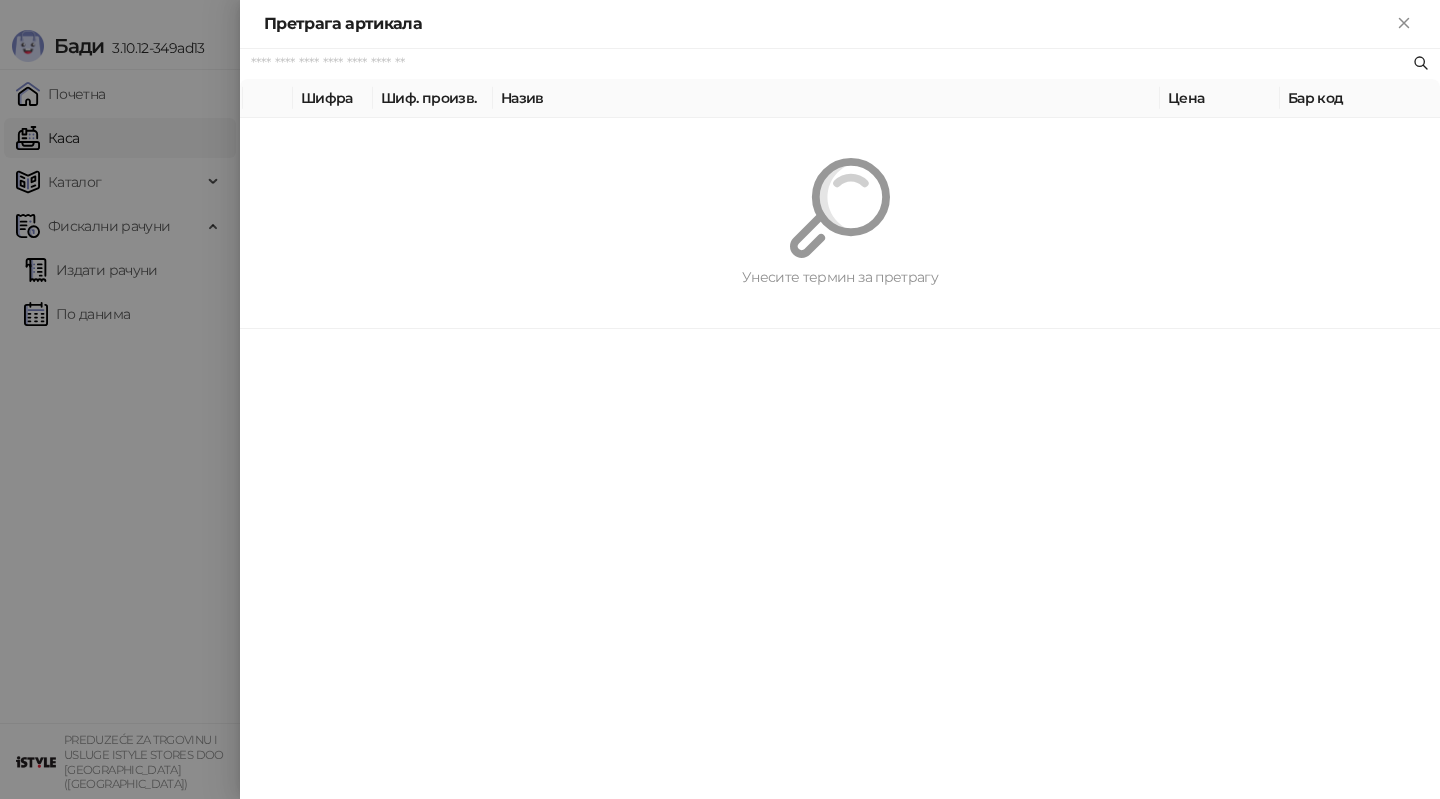 paste on "*********" 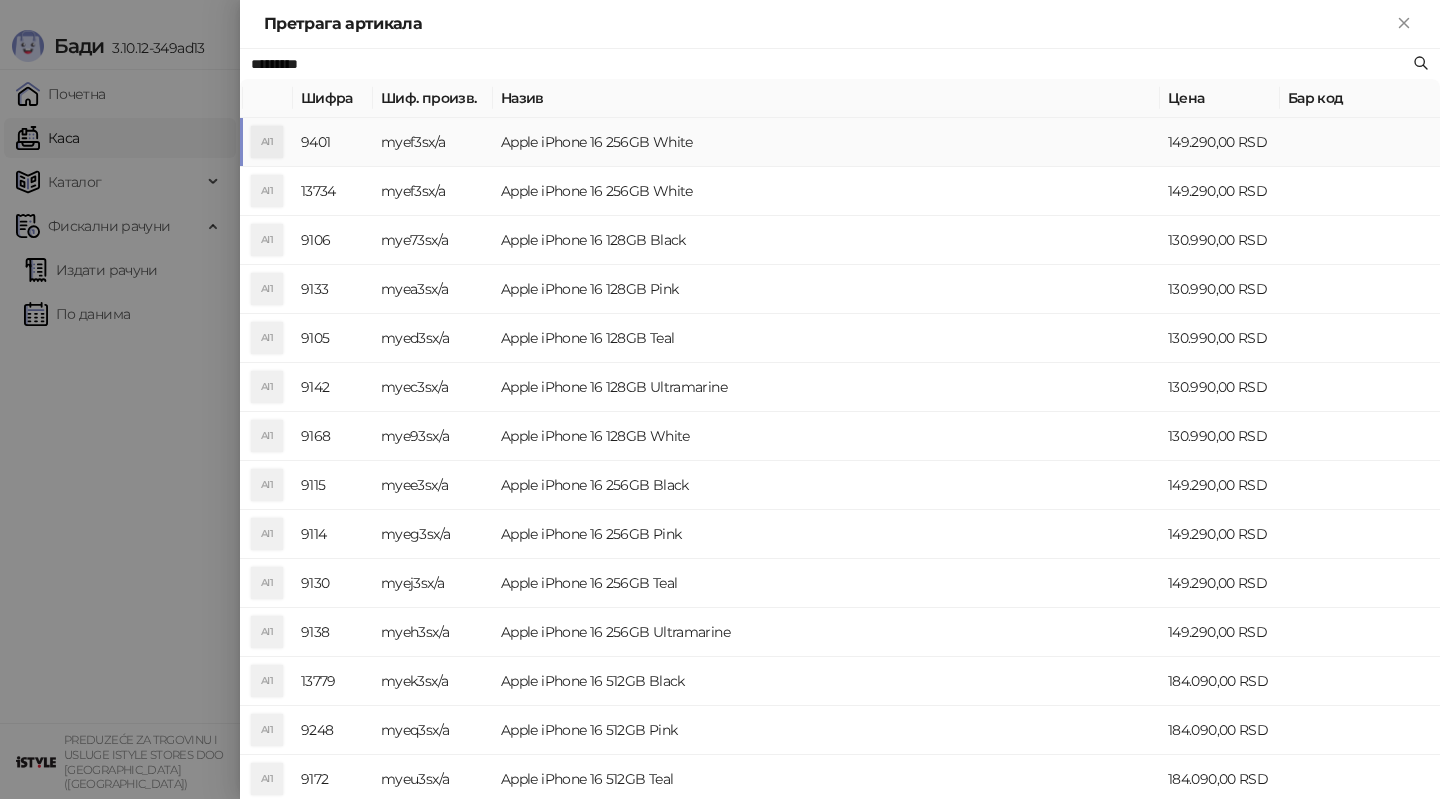 type on "*********" 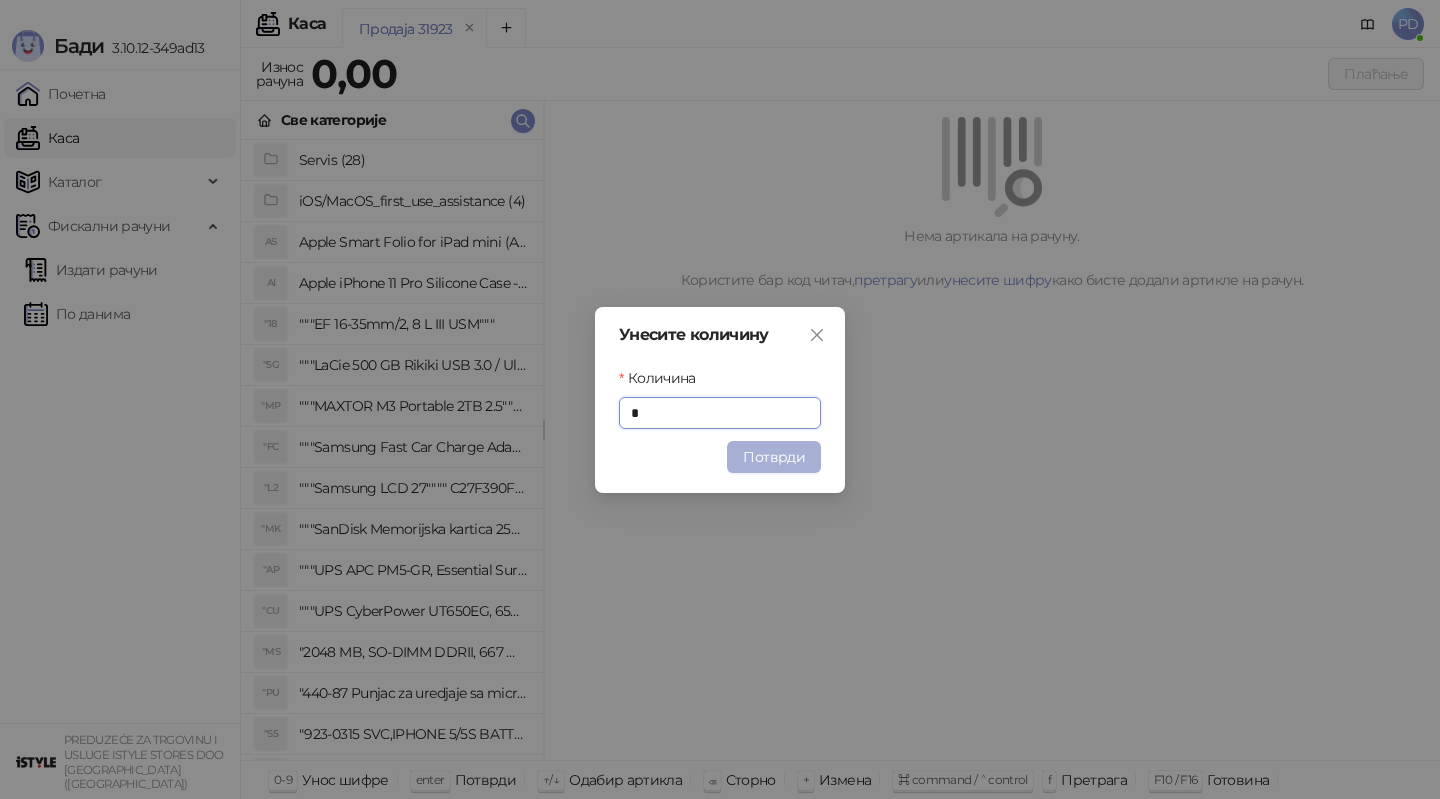 click on "Потврди" at bounding box center [774, 457] 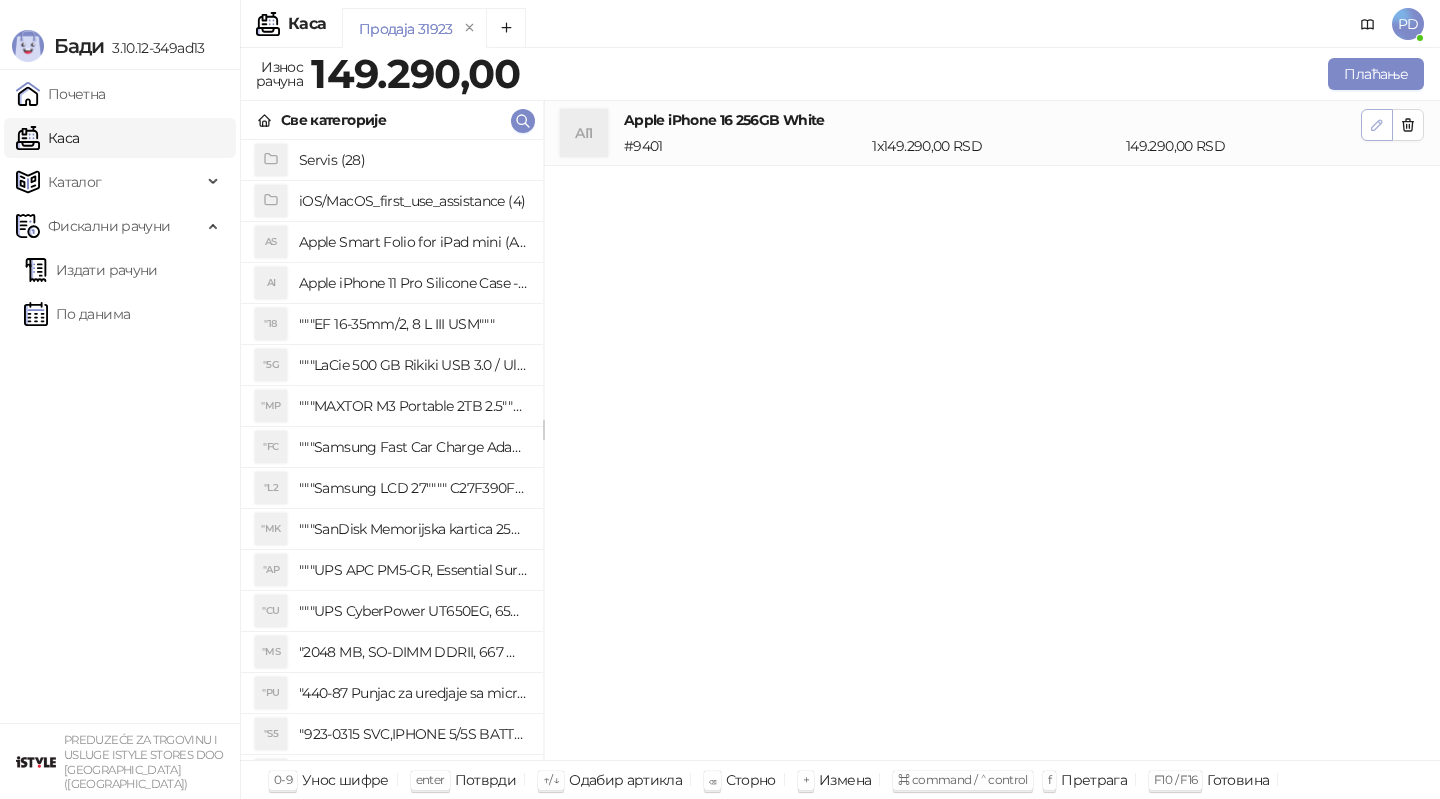 click 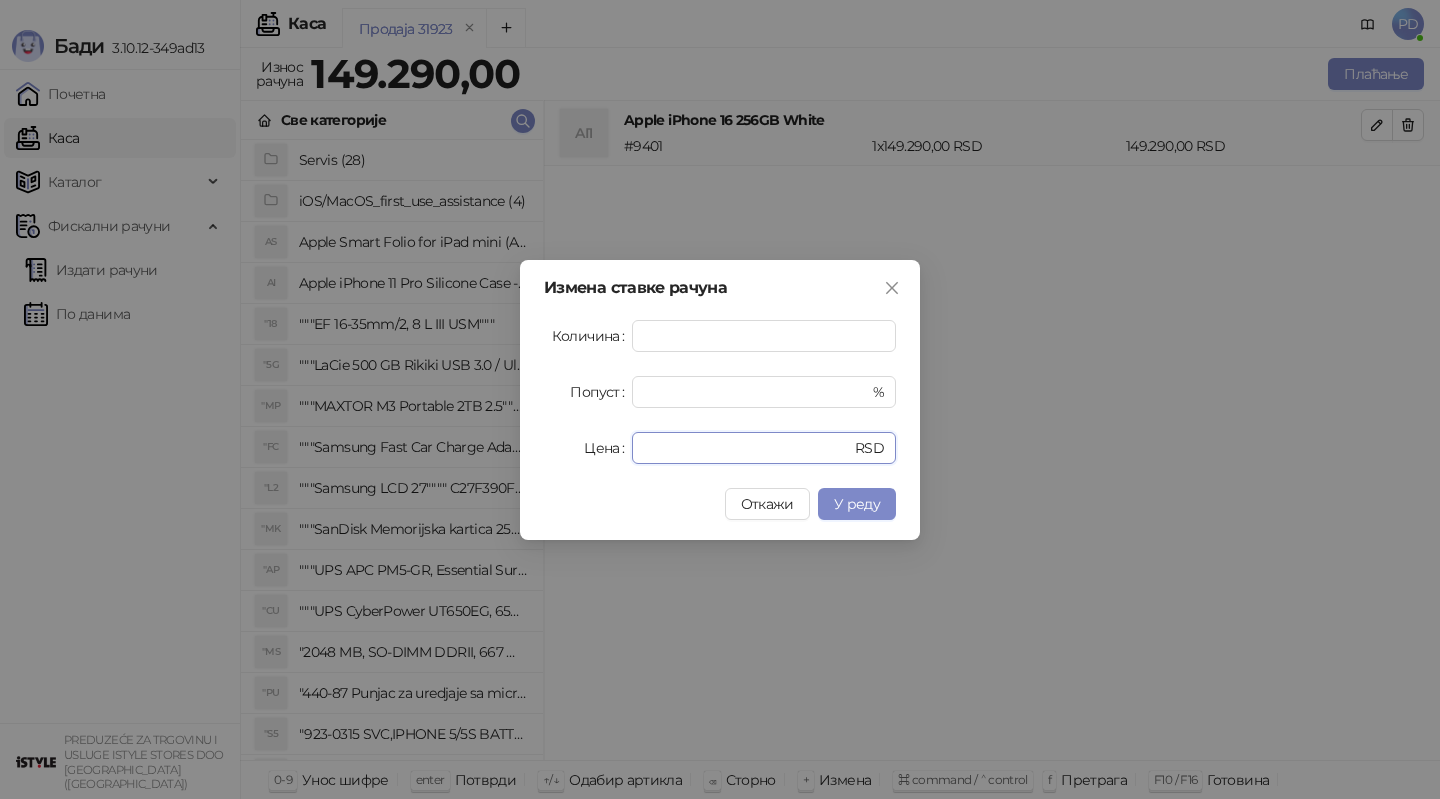 drag, startPoint x: 739, startPoint y: 445, endPoint x: 517, endPoint y: 445, distance: 222 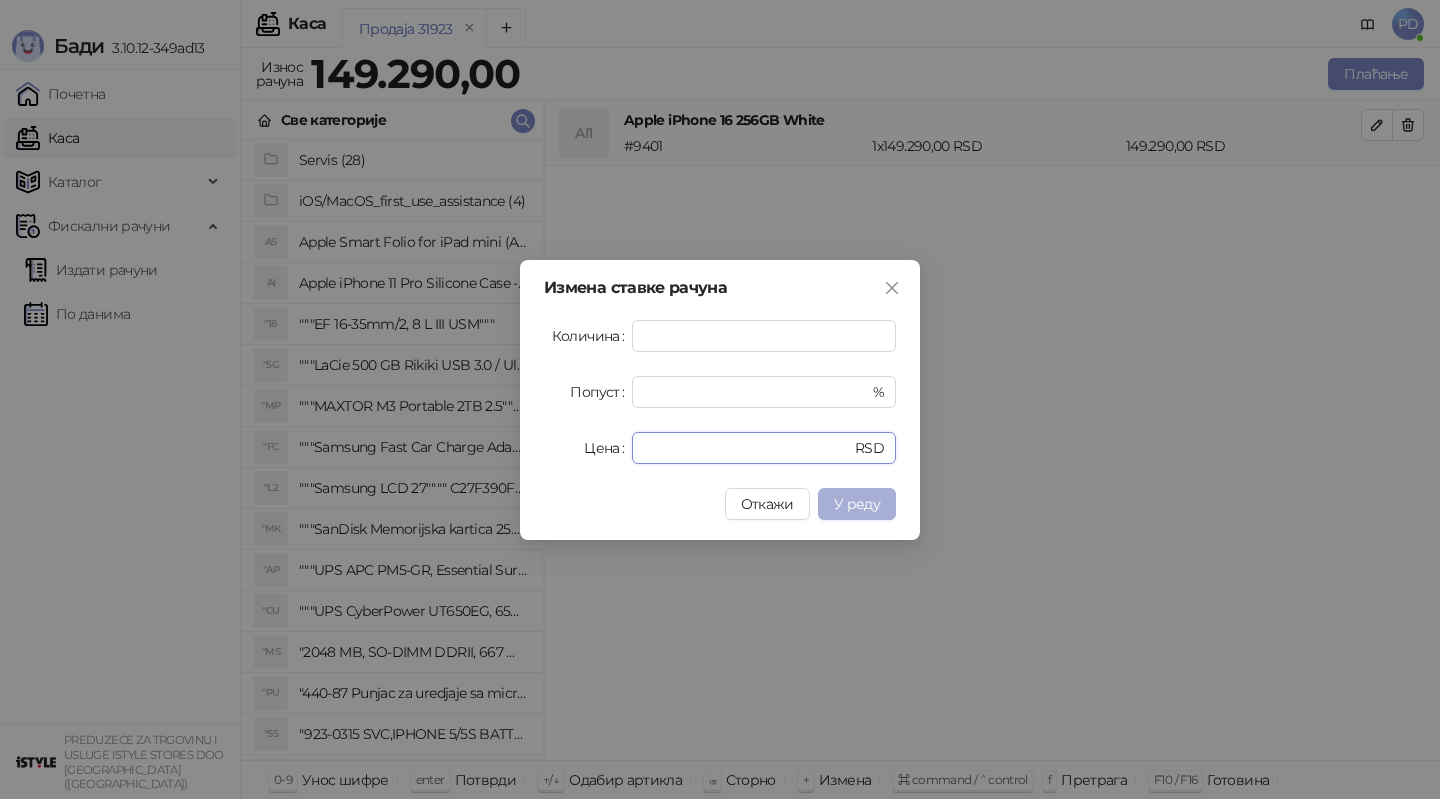 type on "******" 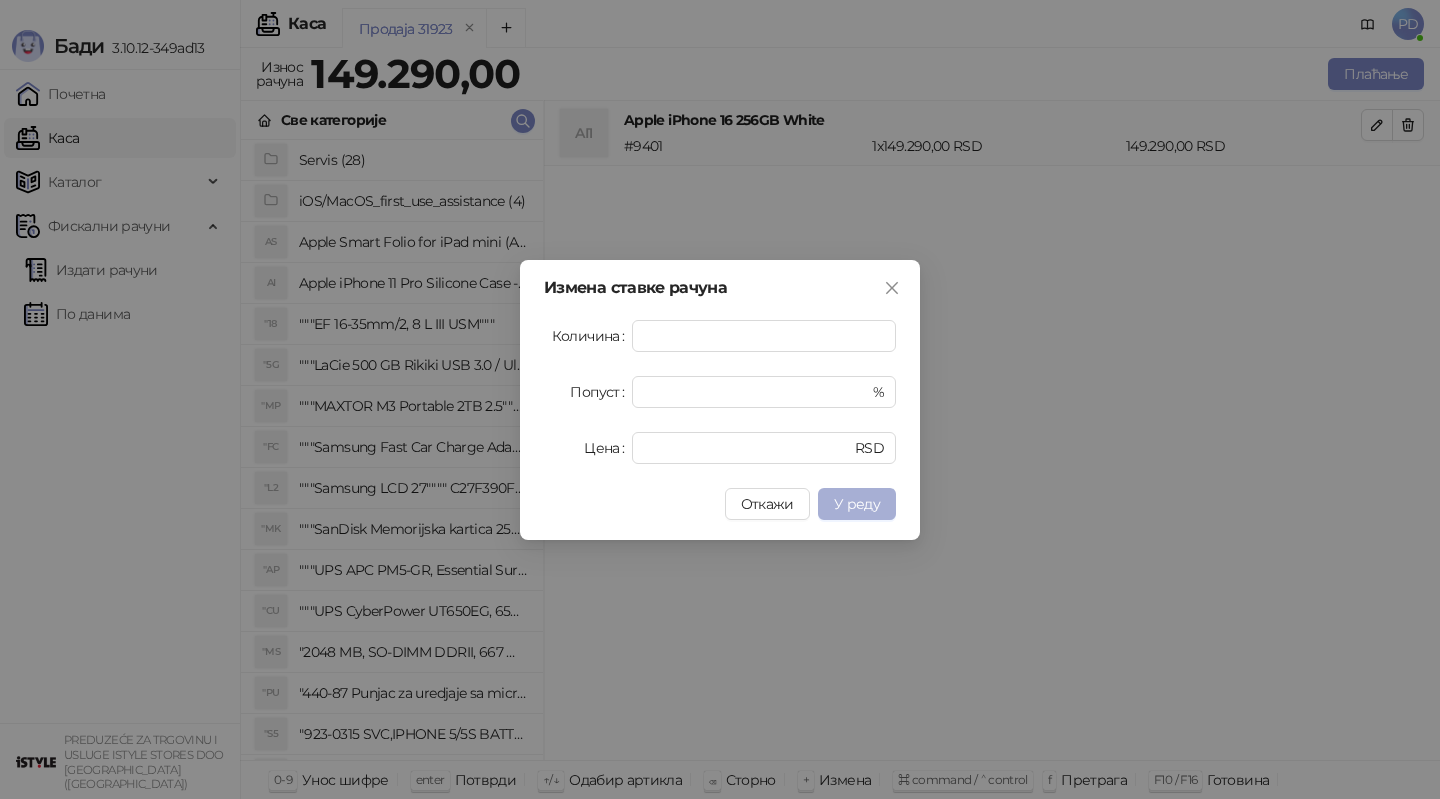 click on "У реду" at bounding box center (857, 504) 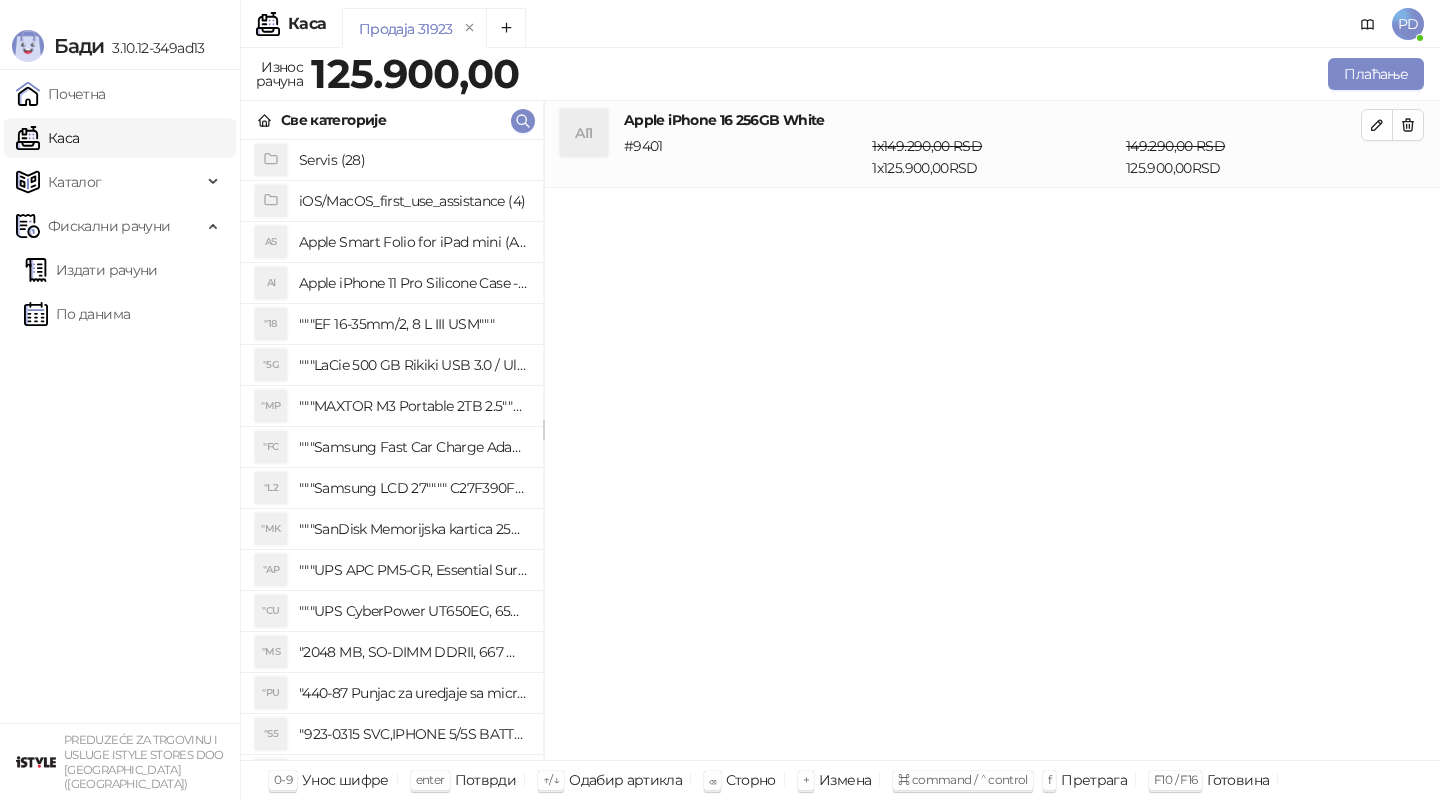 type 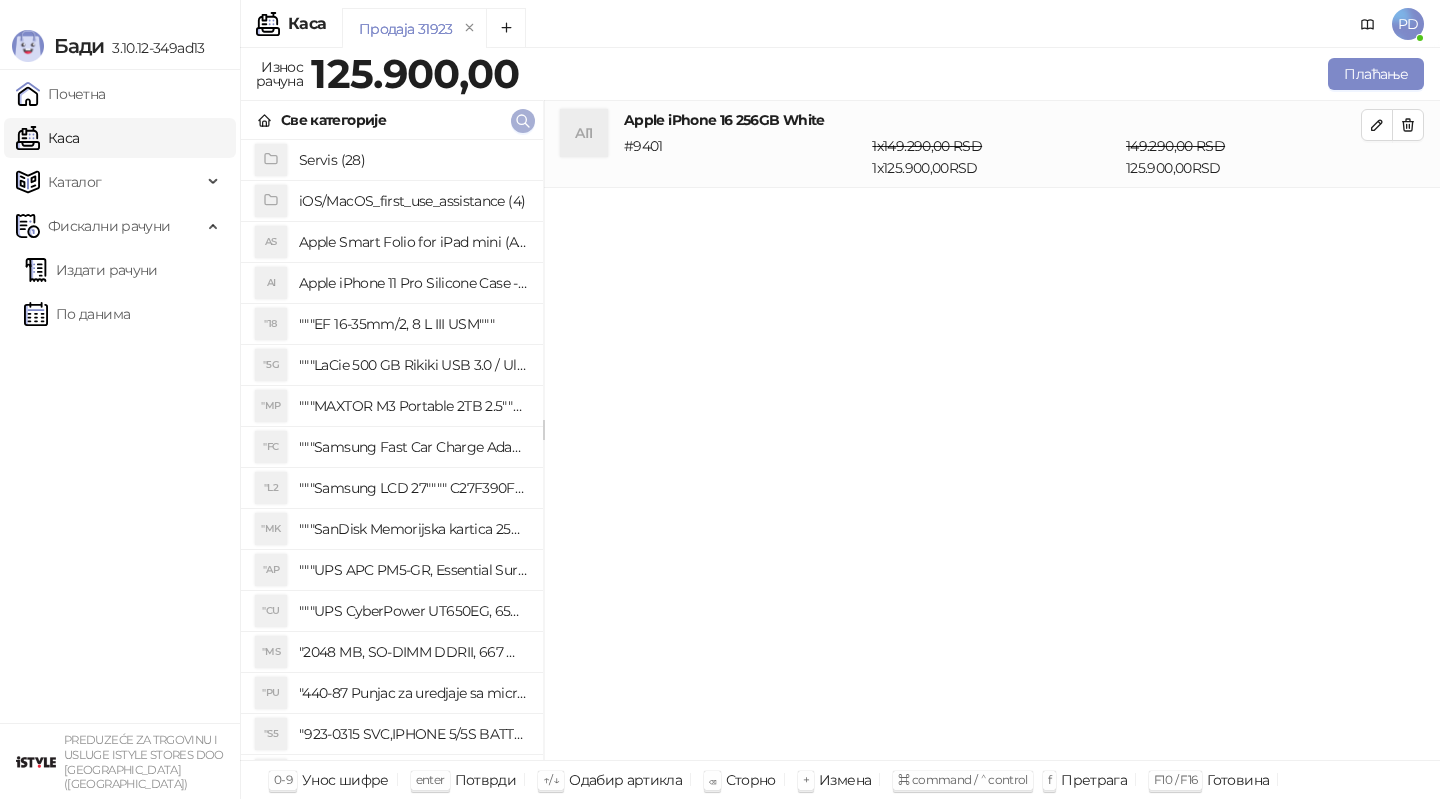 click 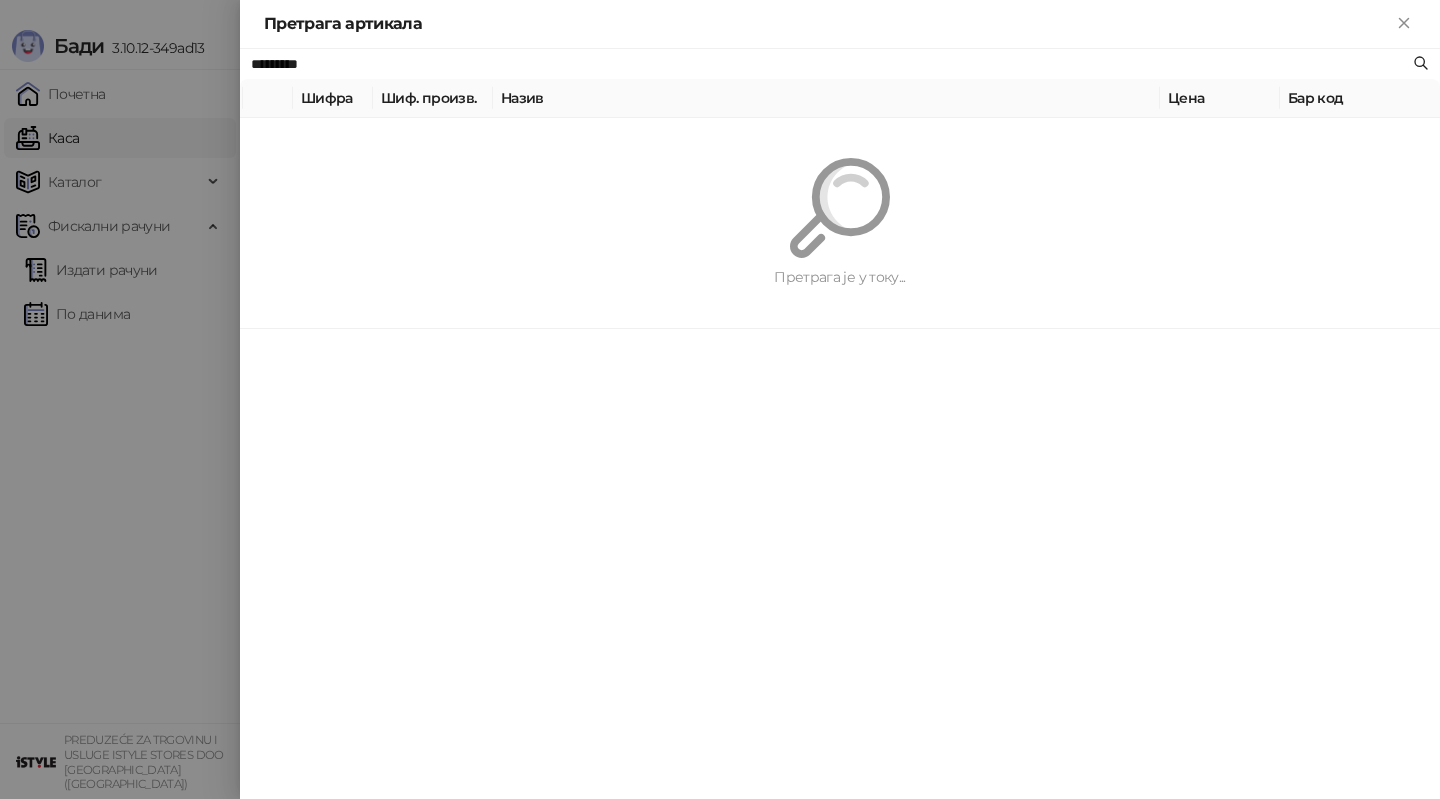 paste on "**********" 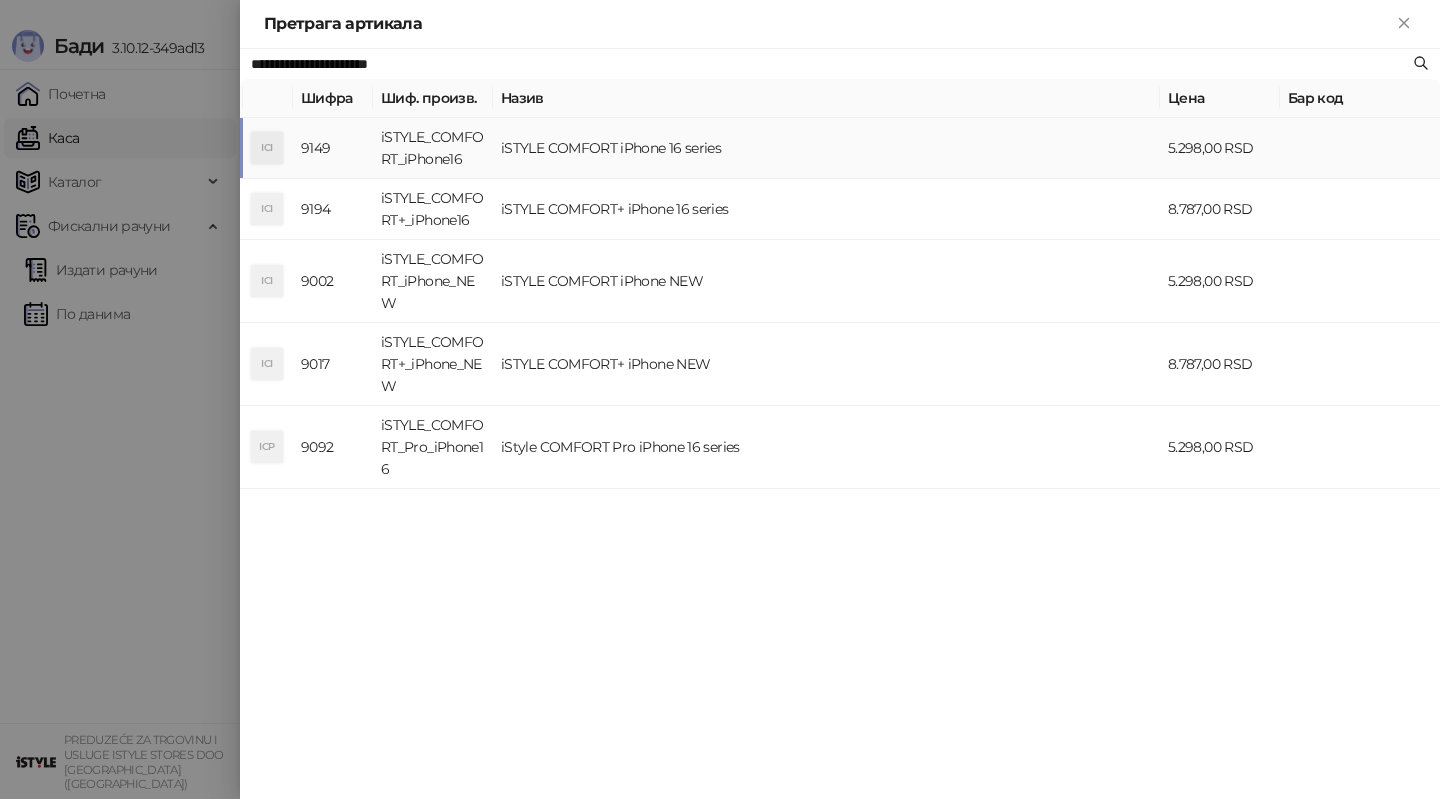 click on "iSTYLE_COMFORT_iPhone16" at bounding box center (433, 148) 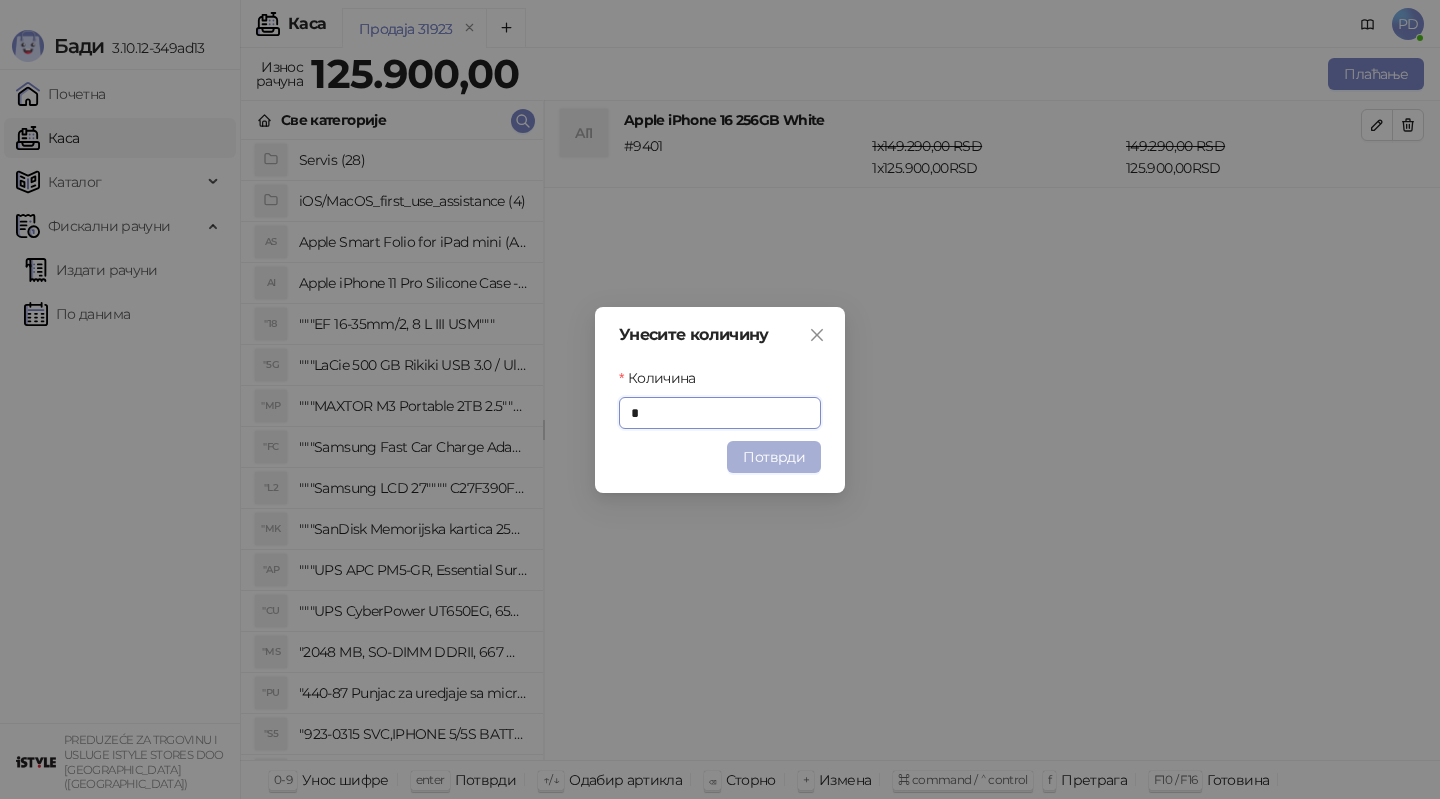 click on "Потврди" at bounding box center [774, 457] 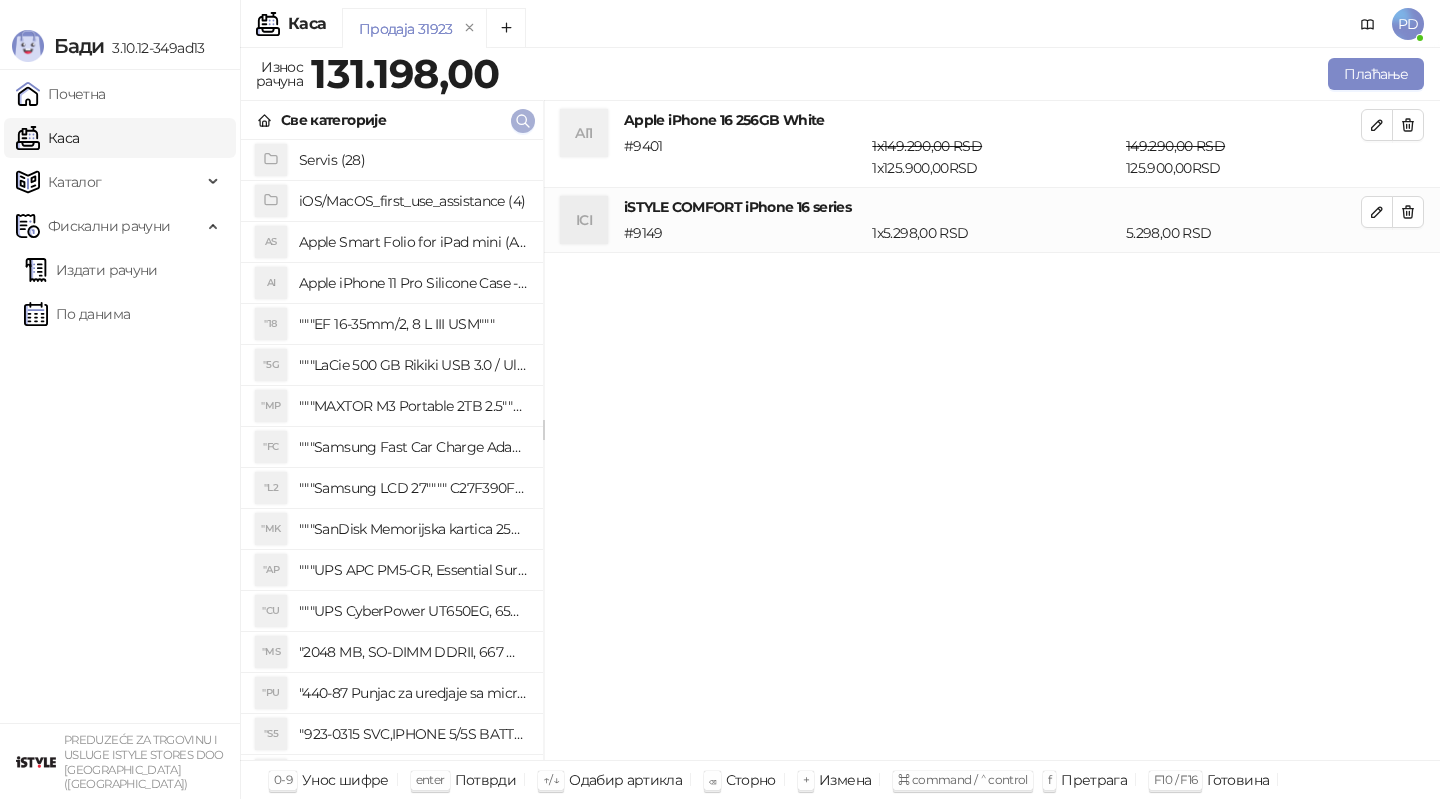 click at bounding box center (523, 120) 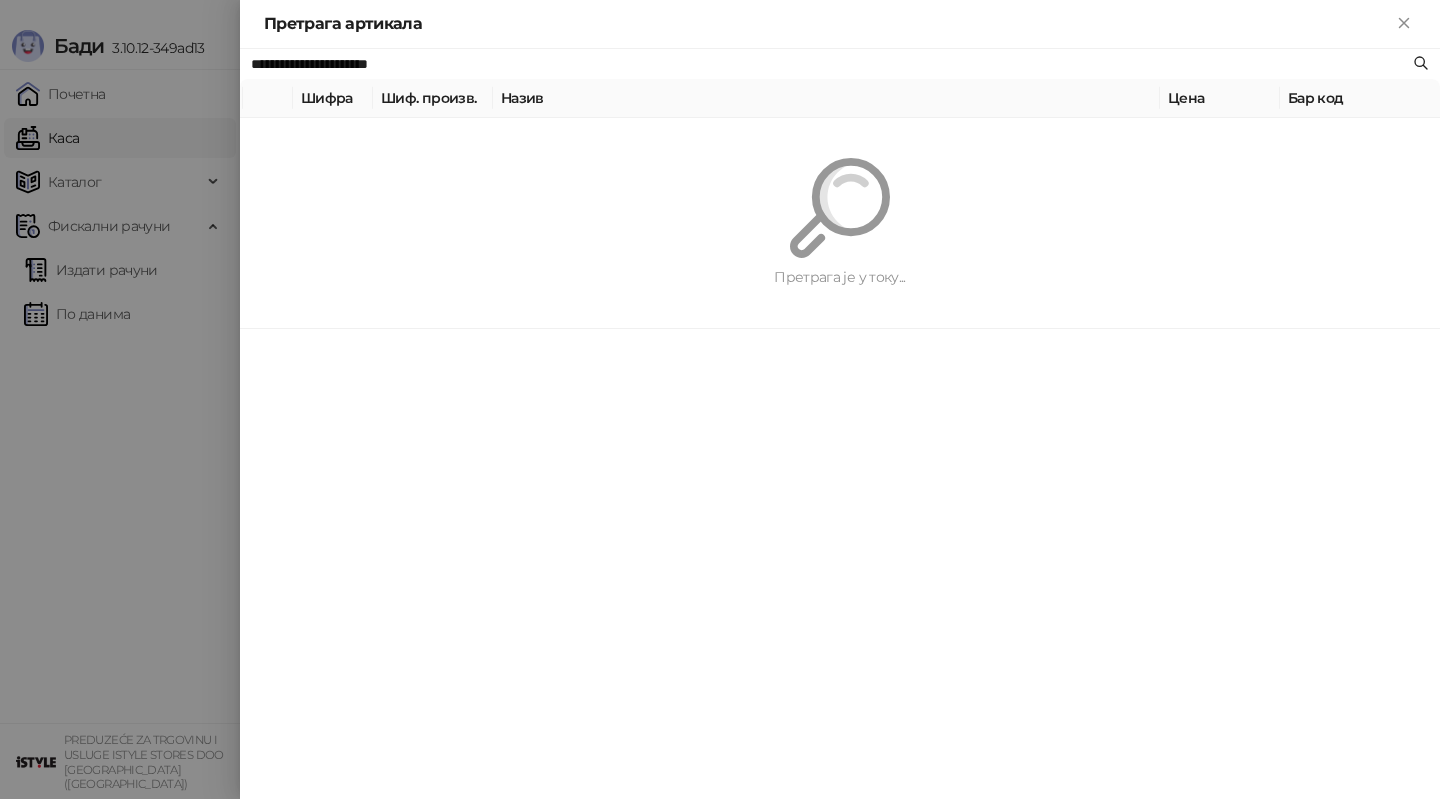 paste 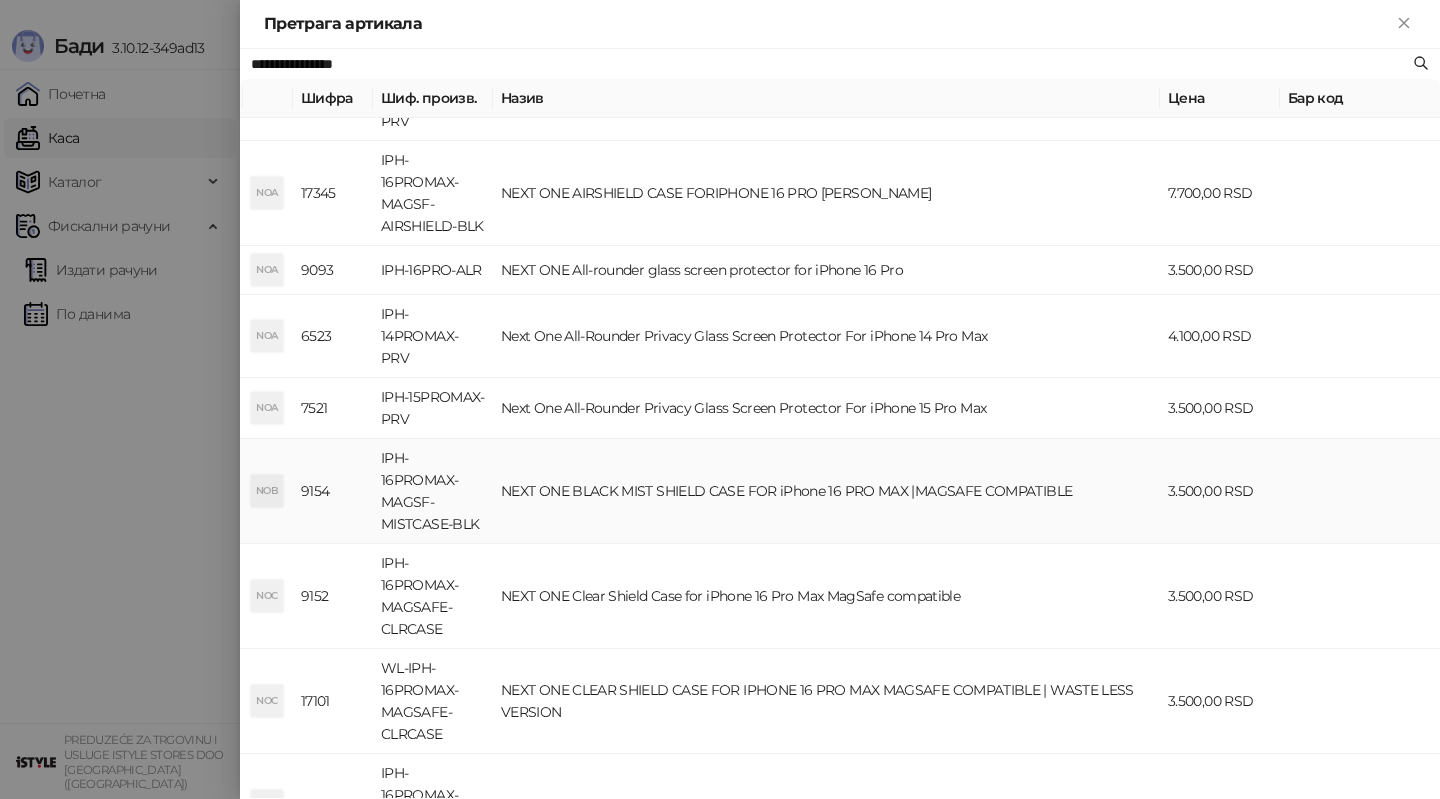 scroll, scrollTop: 445, scrollLeft: 0, axis: vertical 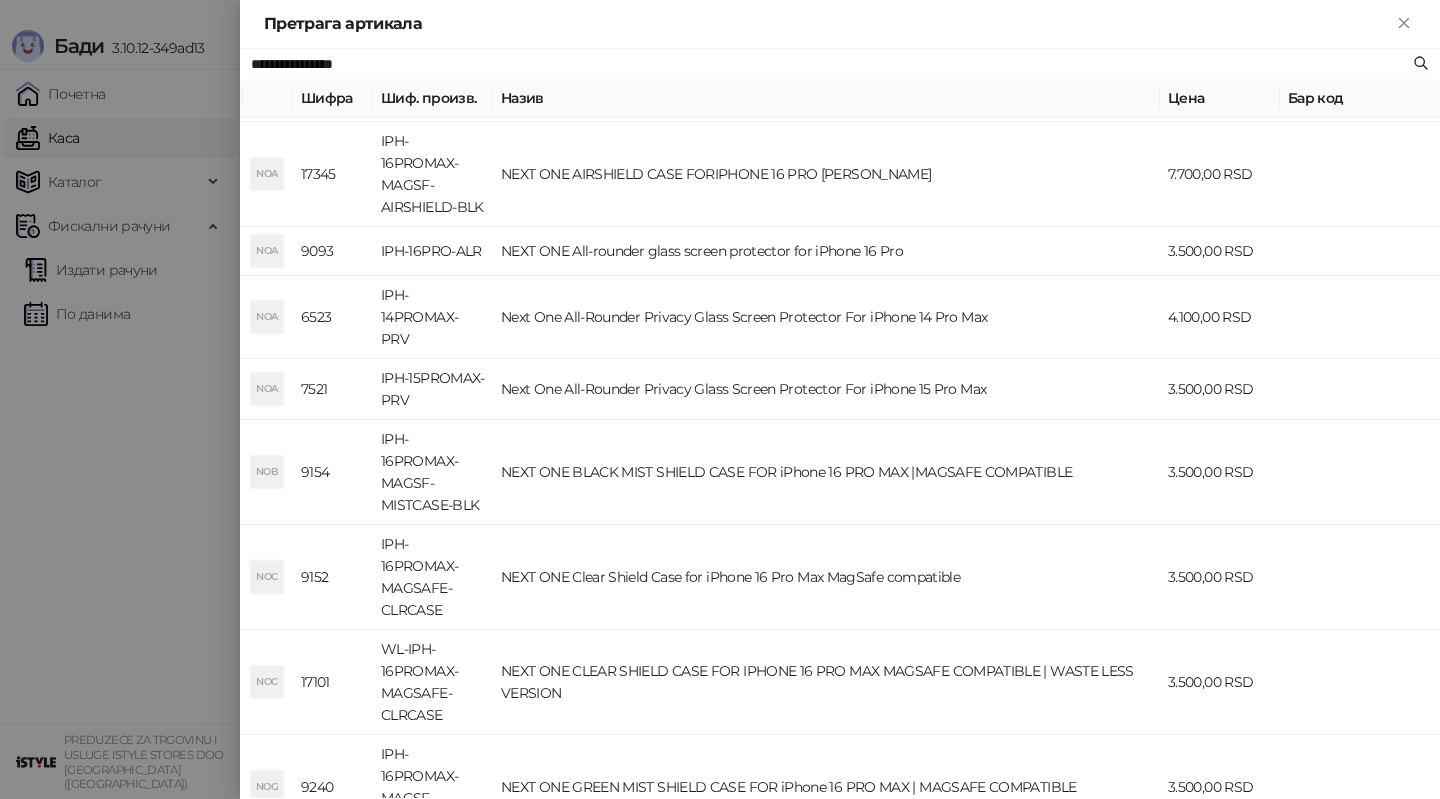 click on "**********" at bounding box center (830, 64) 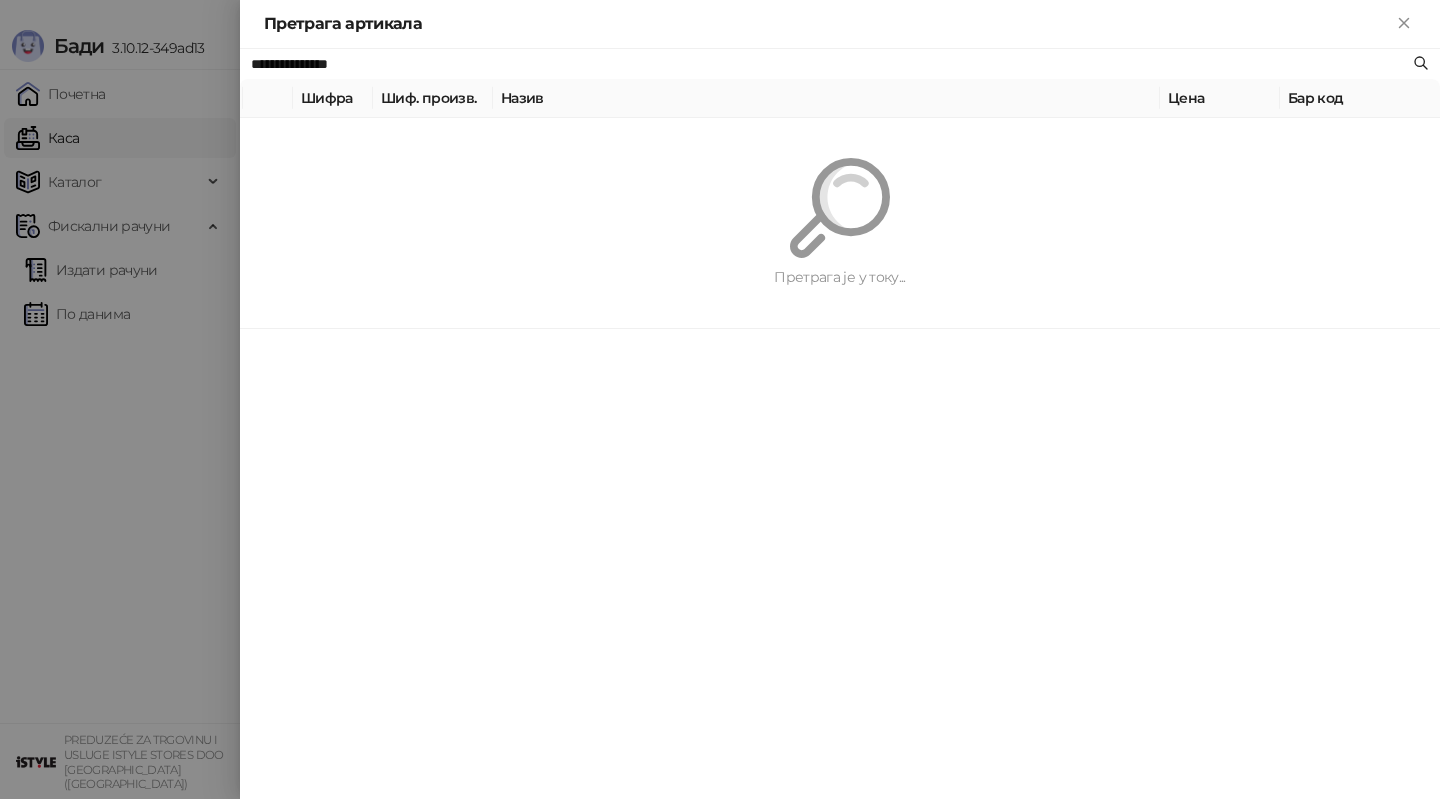 scroll, scrollTop: 0, scrollLeft: 0, axis: both 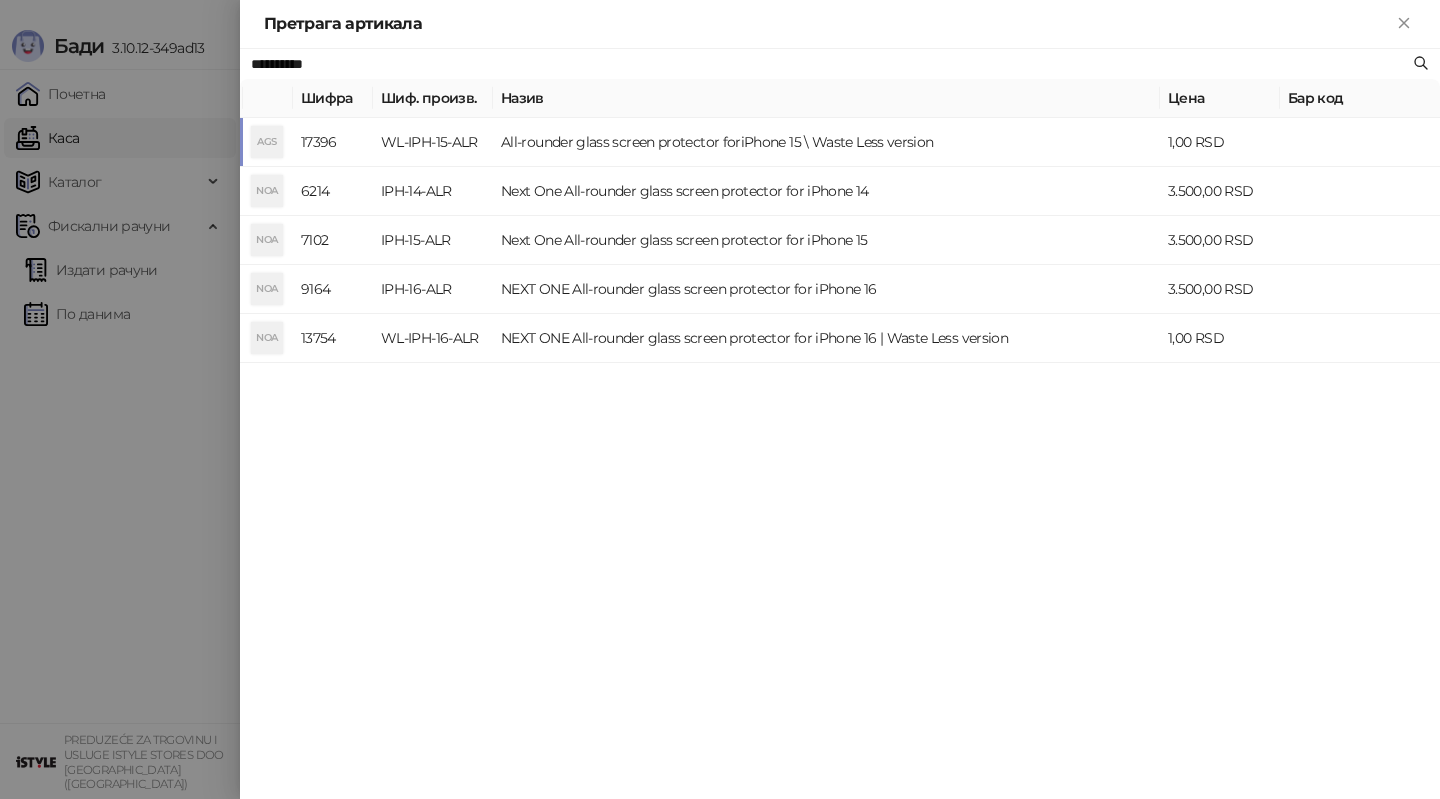 type on "**********" 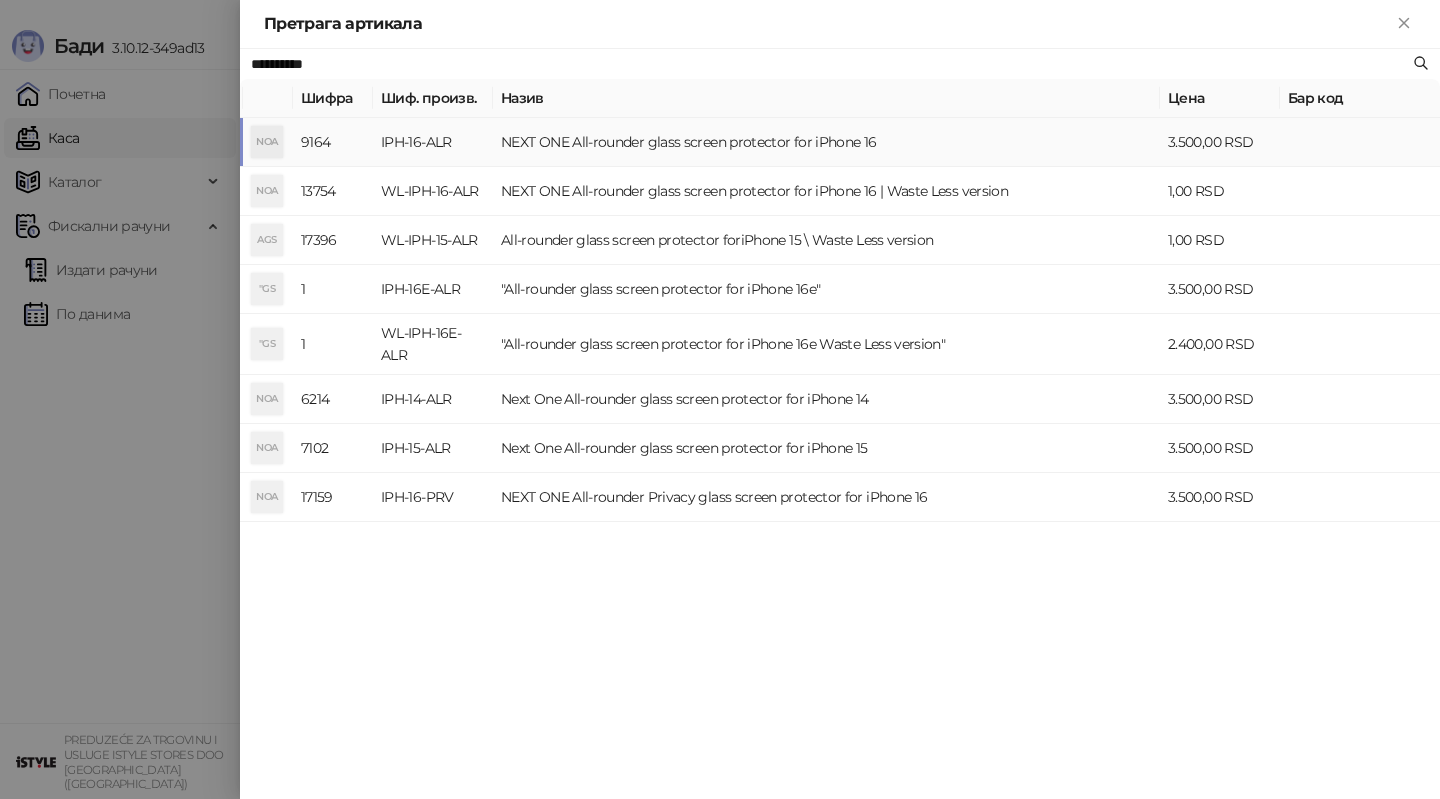 click on "IPH-16-ALR" at bounding box center (433, 142) 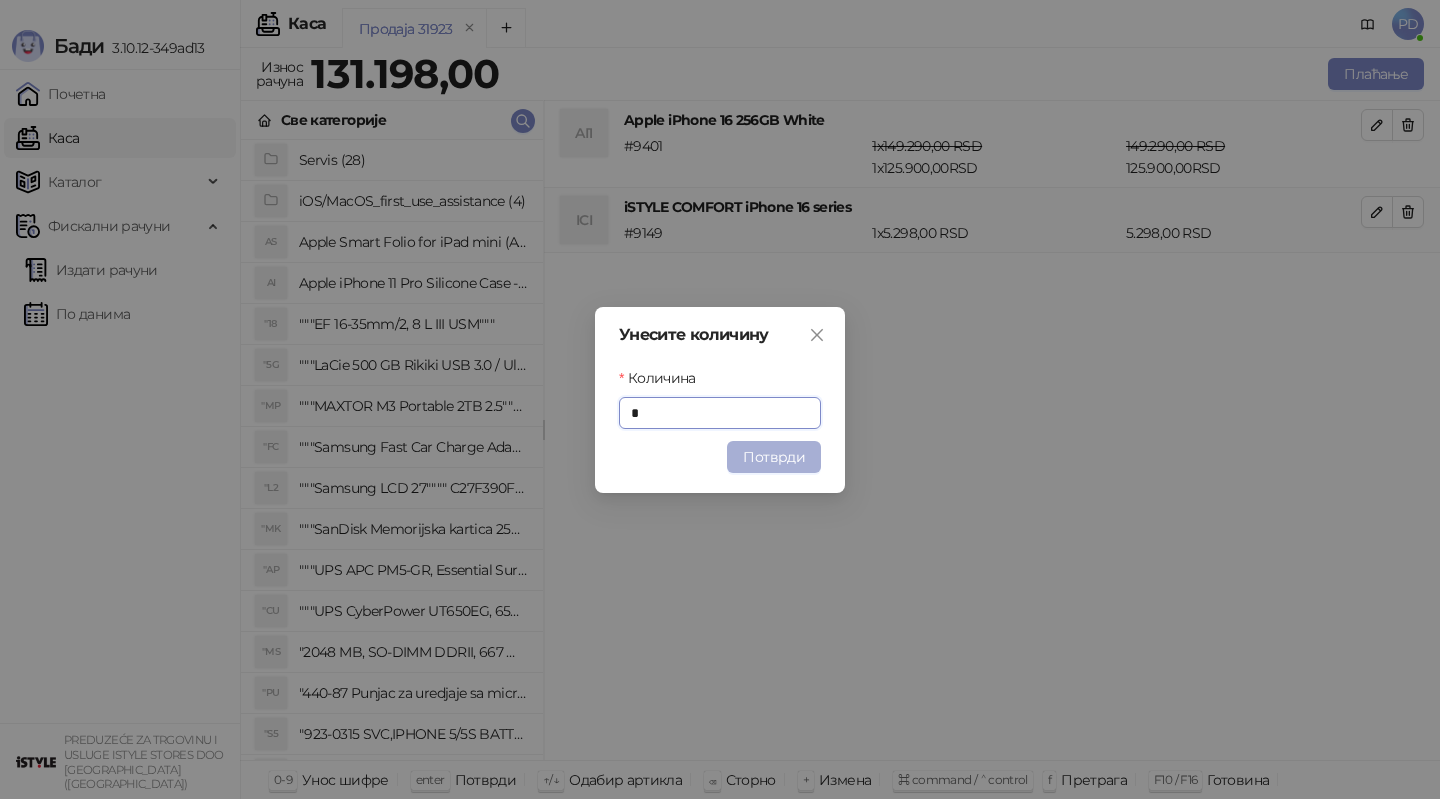 click on "Потврди" at bounding box center [774, 457] 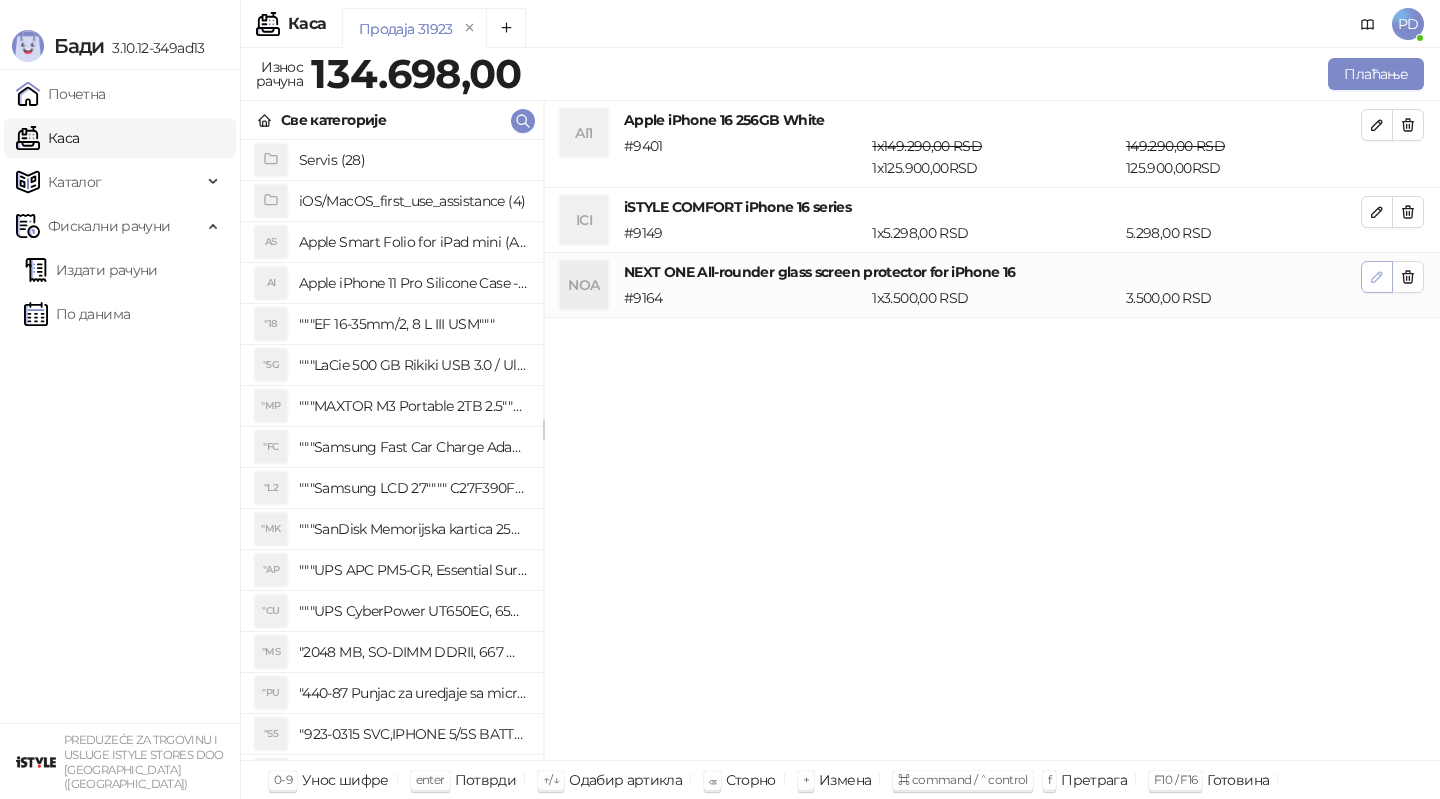 click 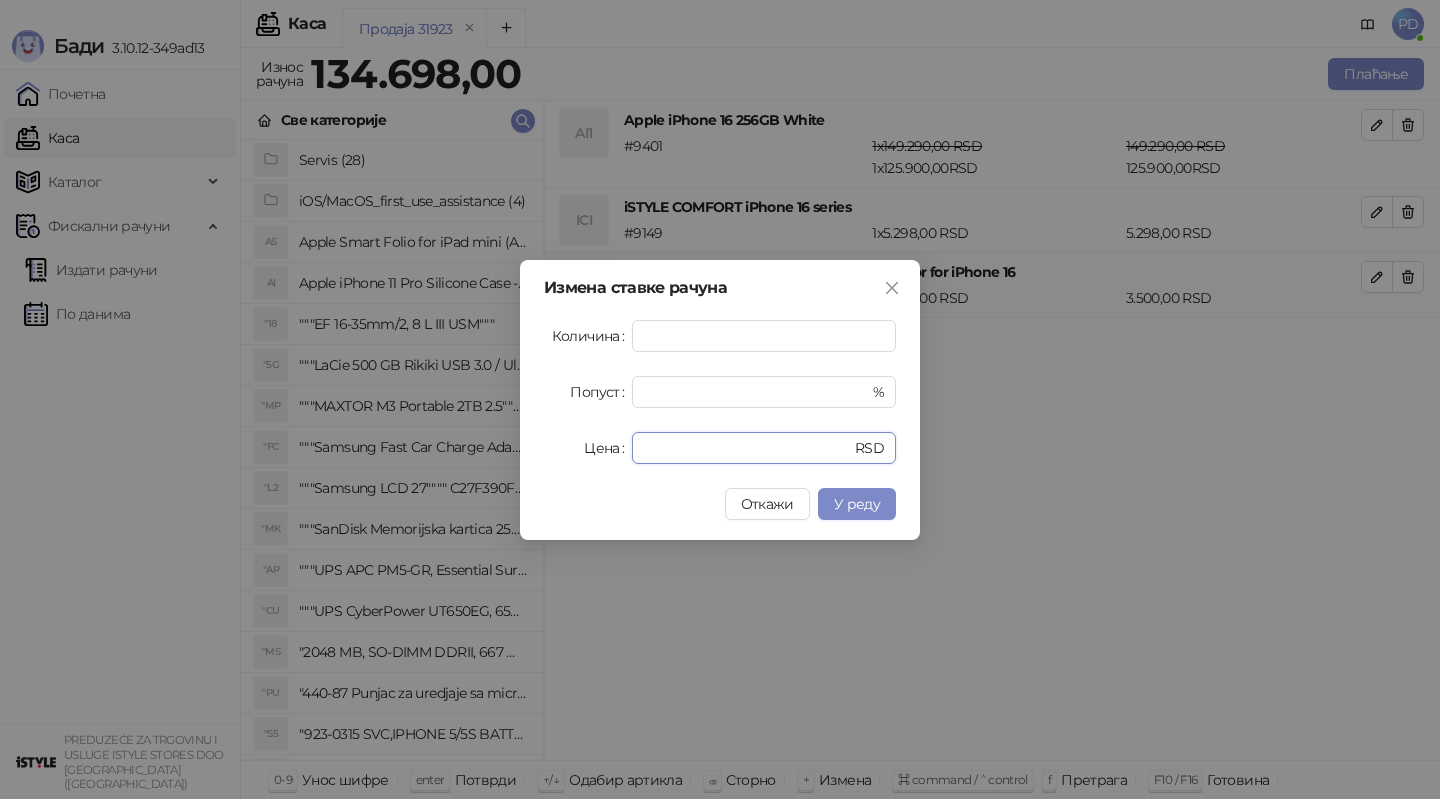 drag, startPoint x: 730, startPoint y: 451, endPoint x: 593, endPoint y: 451, distance: 137 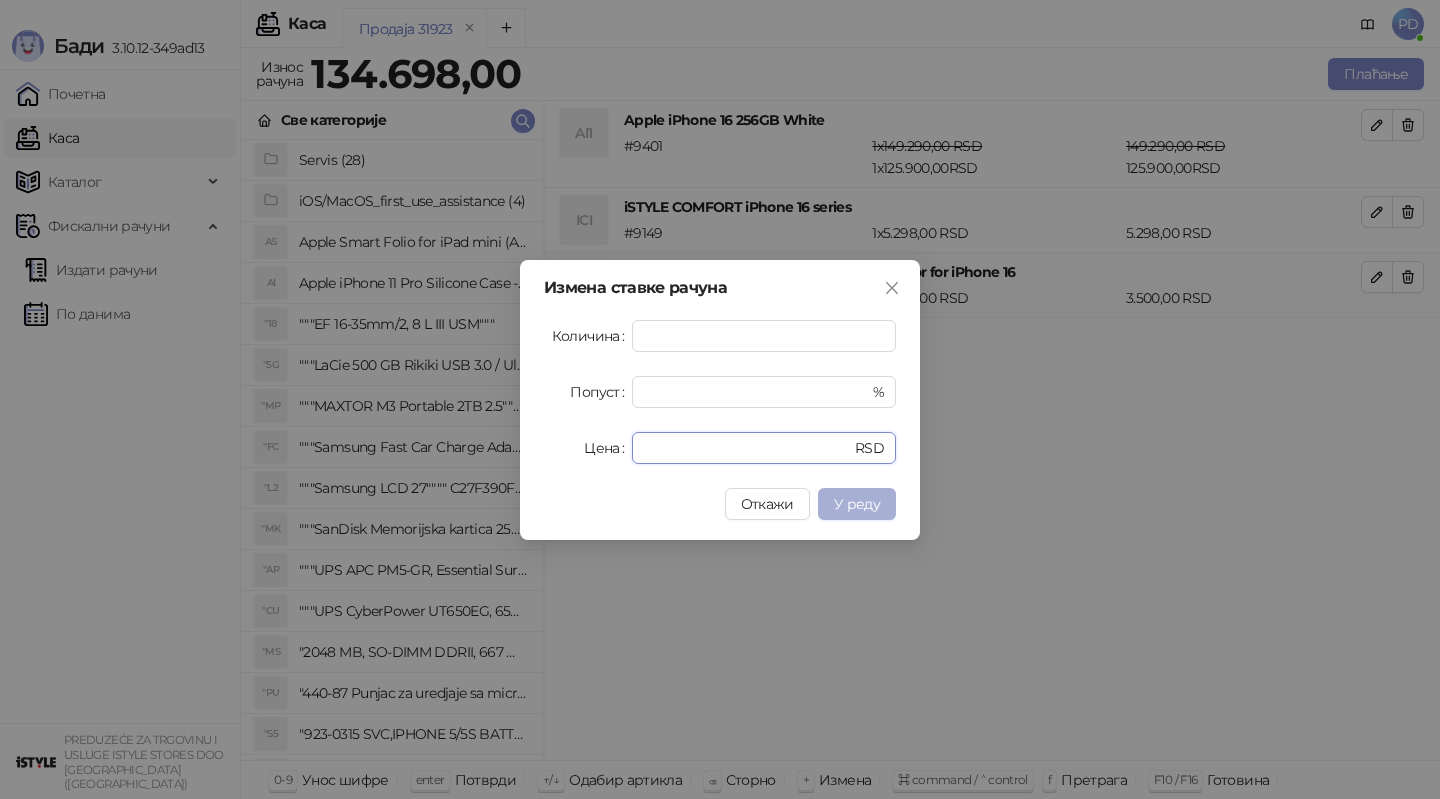 type on "*" 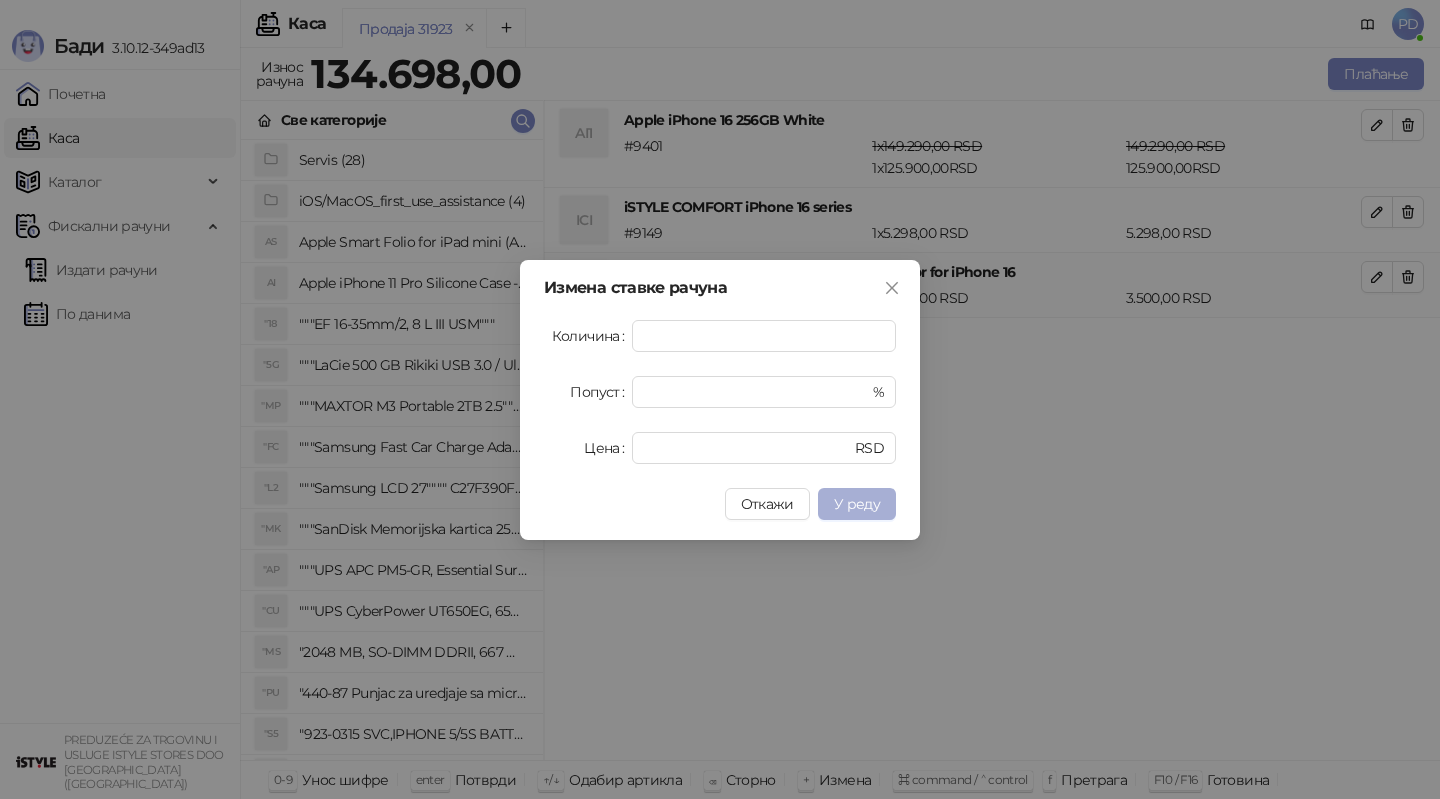 click on "У реду" at bounding box center [857, 504] 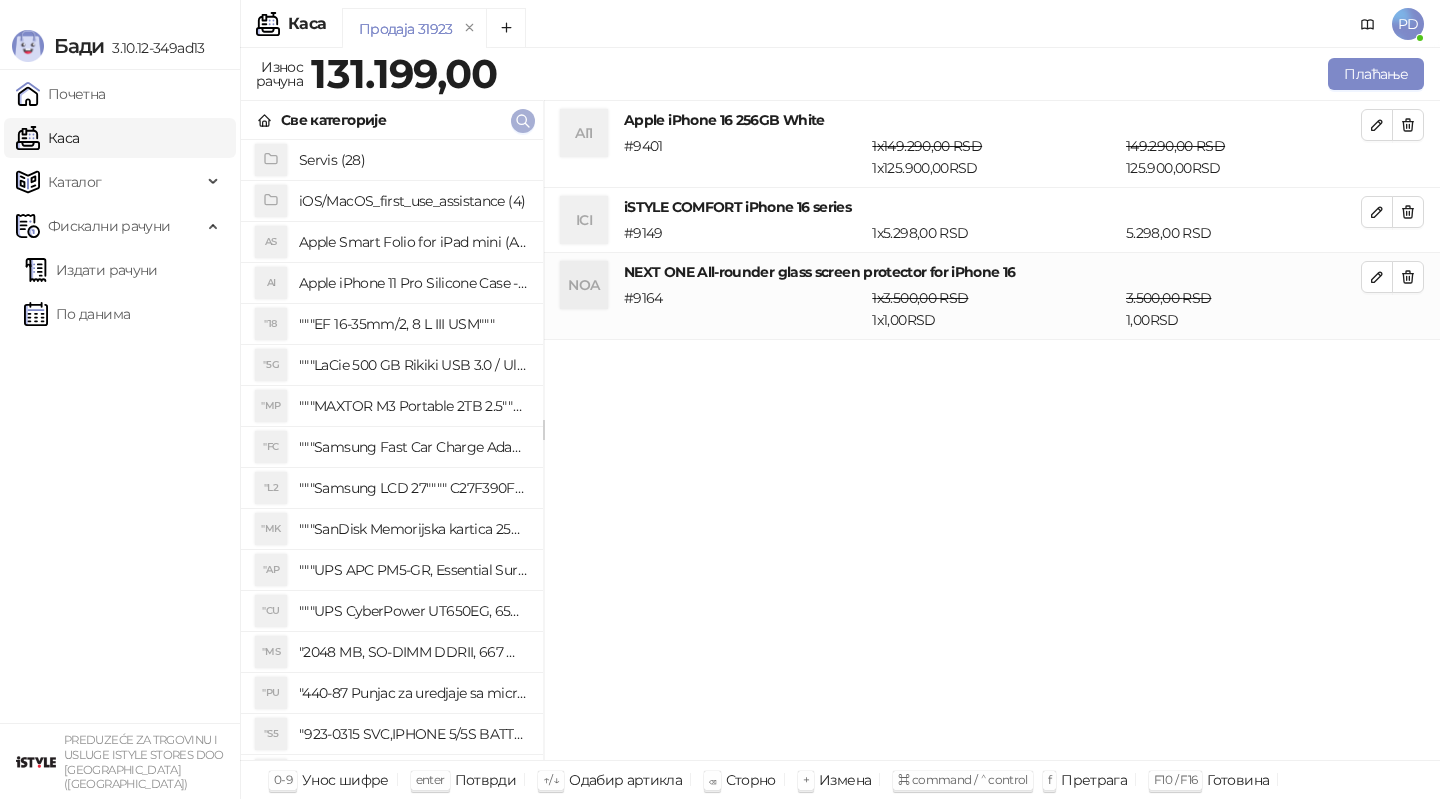 click 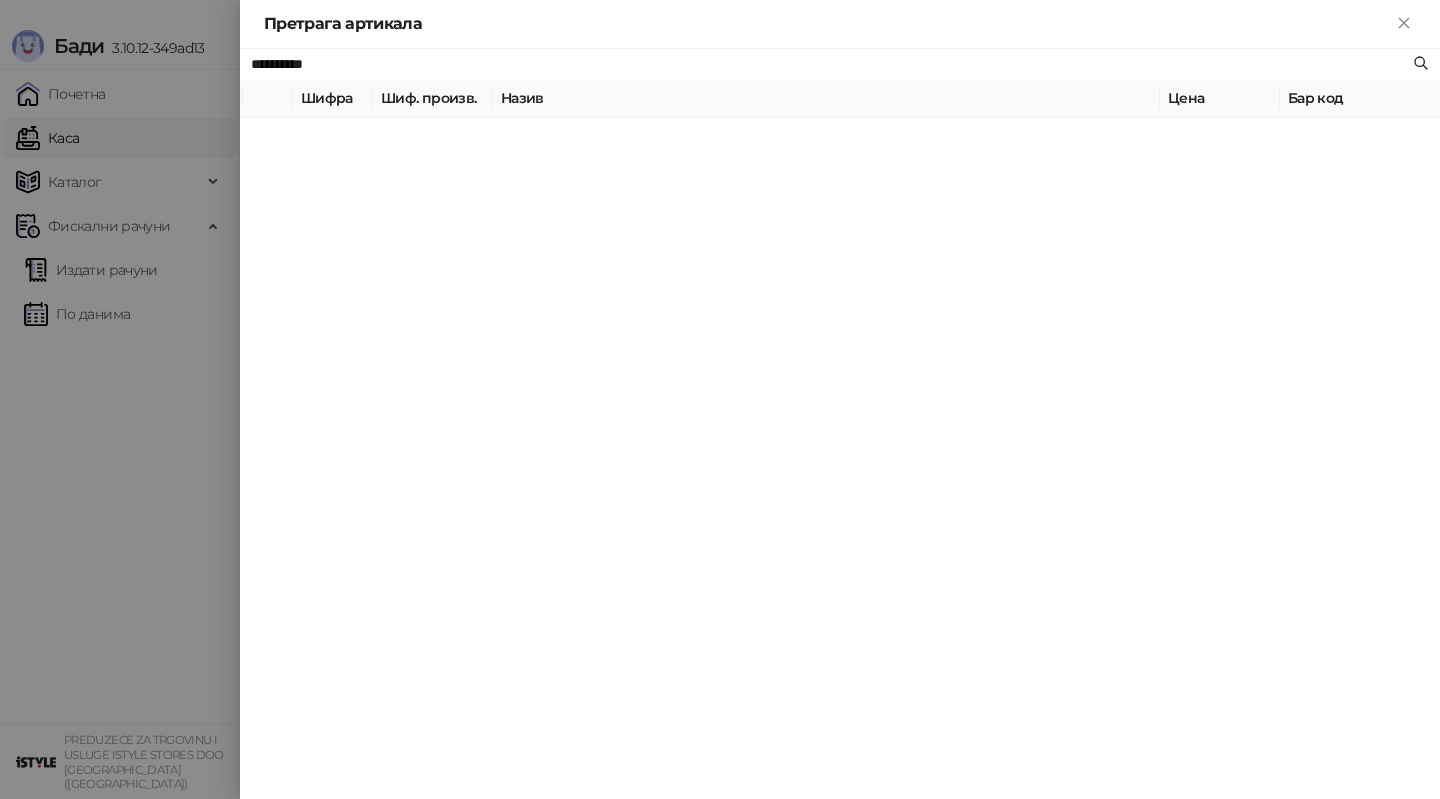 paste 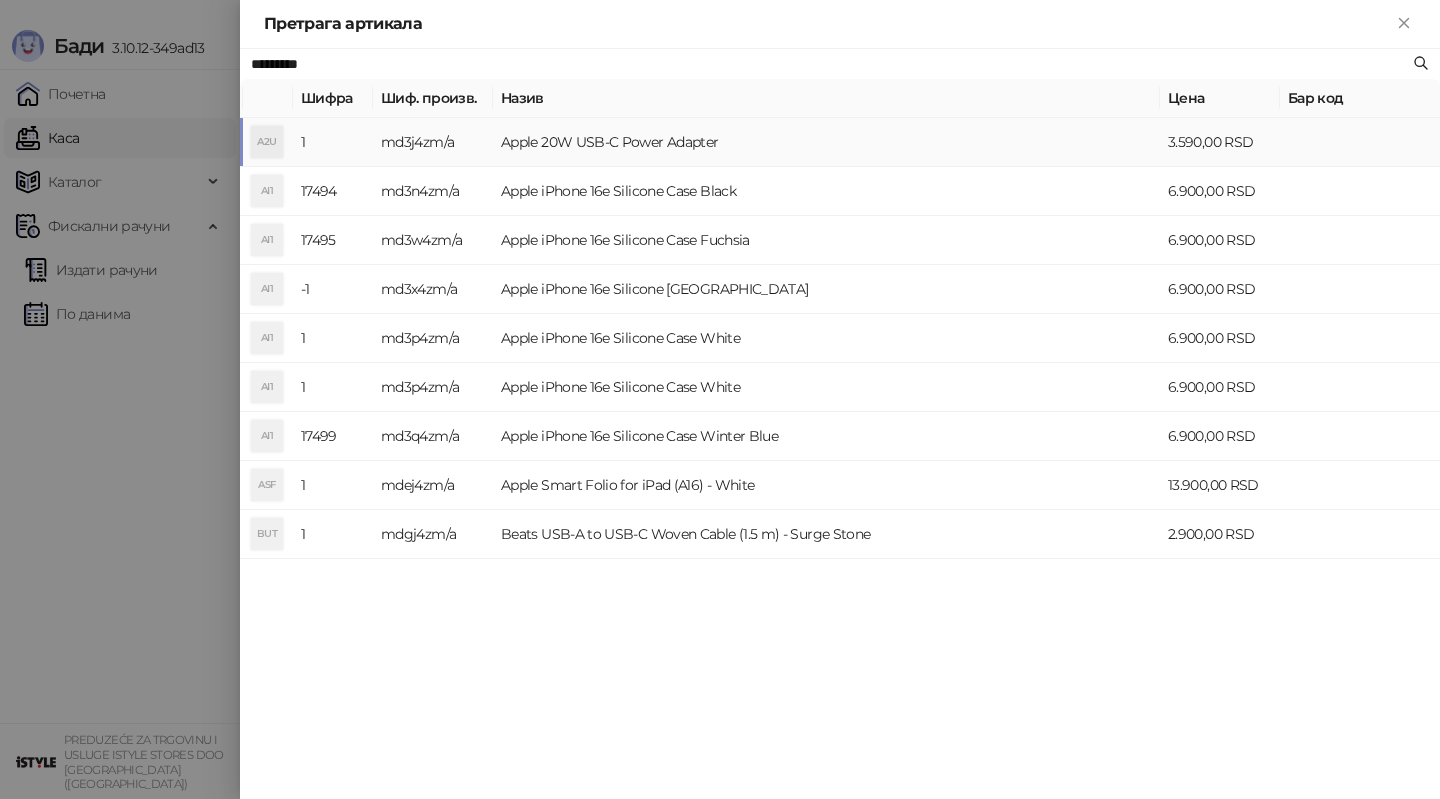 click on "Apple 20W USB-C Power Adapter" at bounding box center (826, 142) 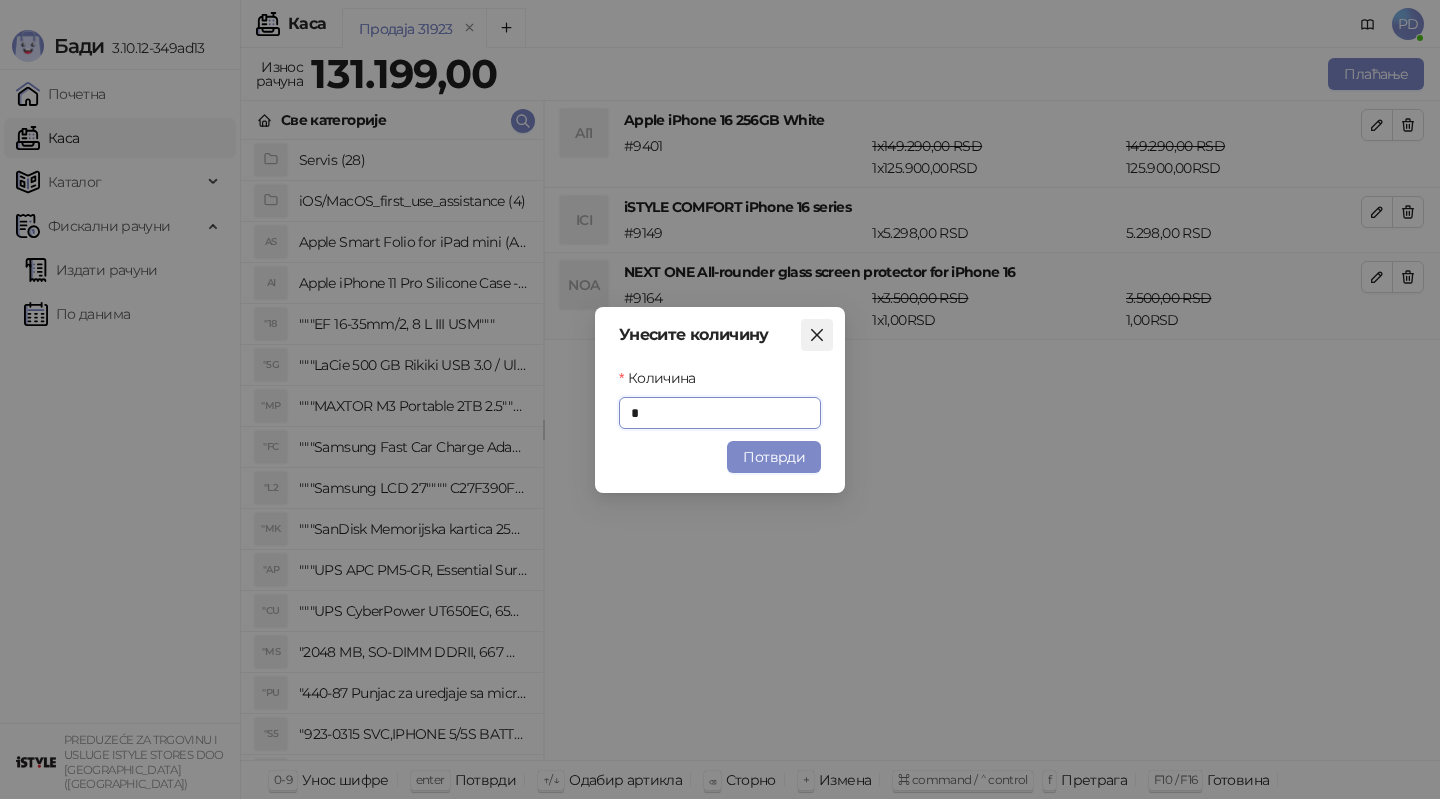 click 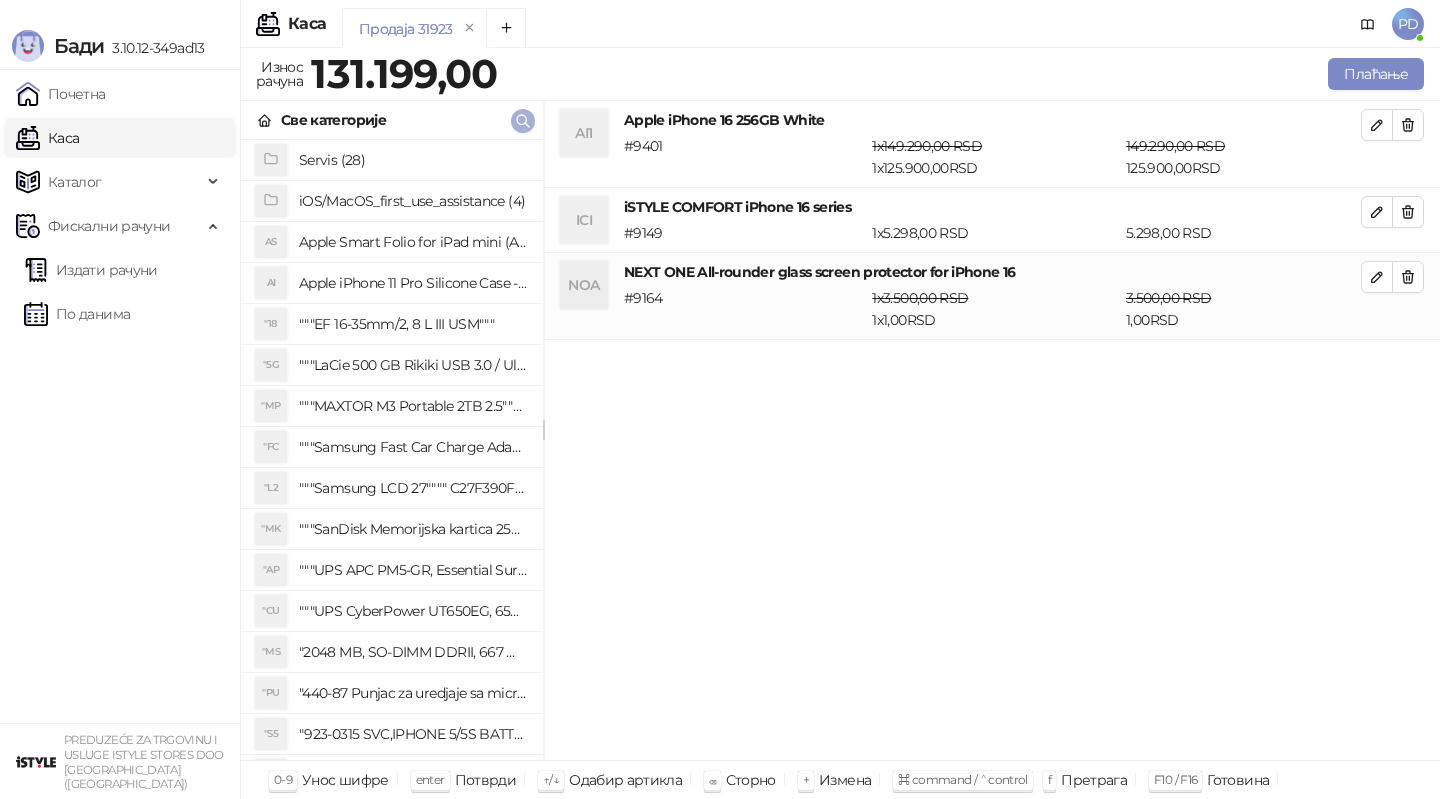 click 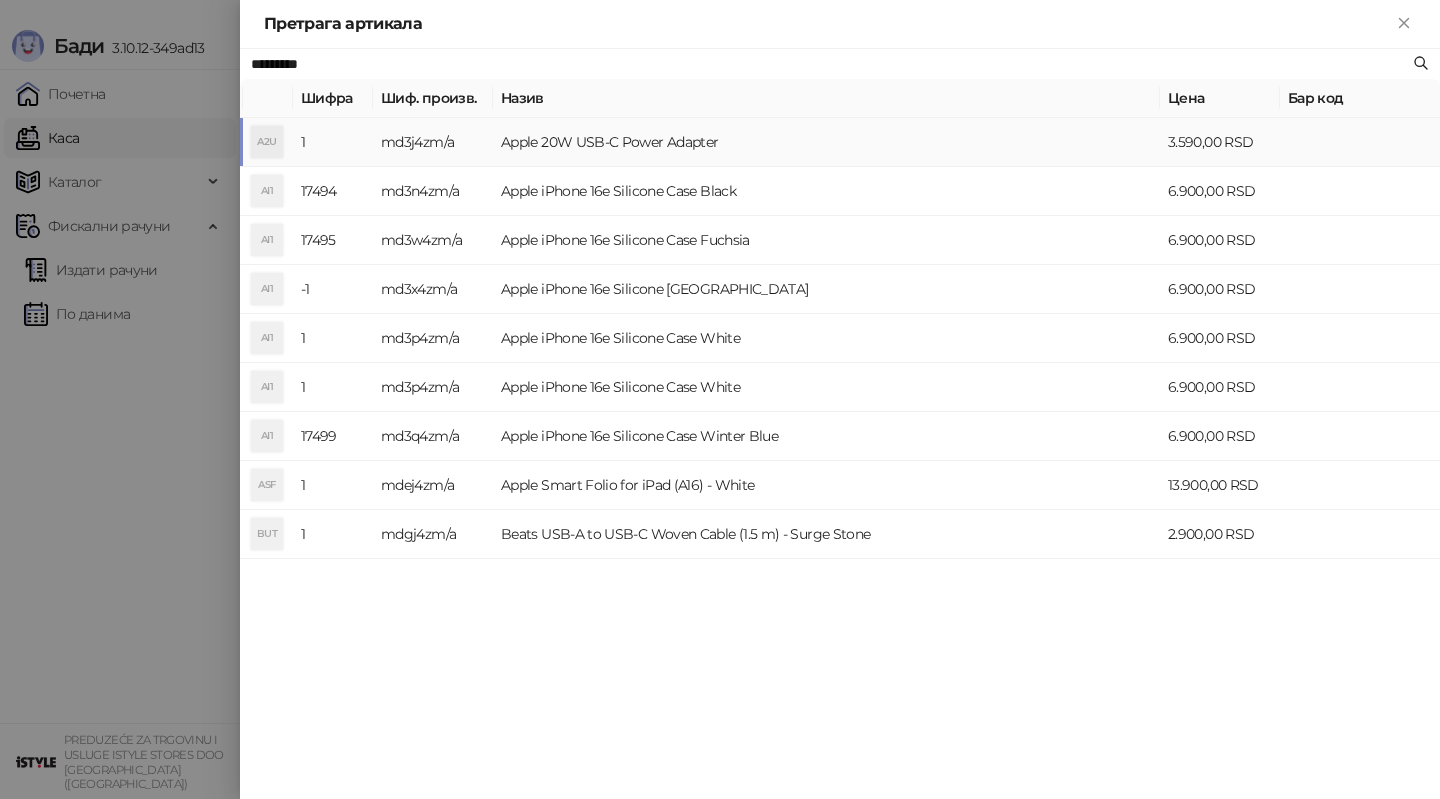 click on "md3j4zm/a" at bounding box center [433, 142] 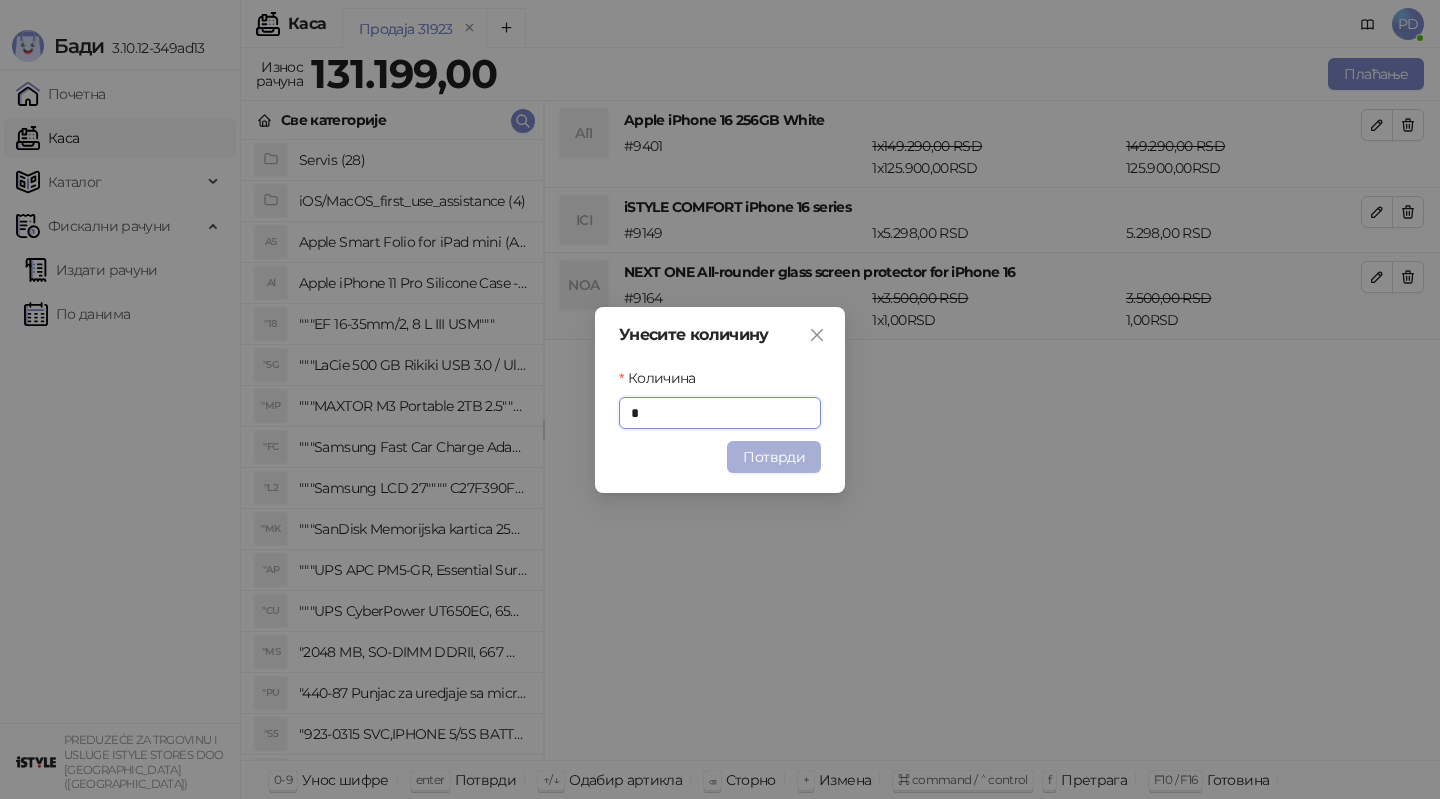 click on "Потврди" at bounding box center [774, 457] 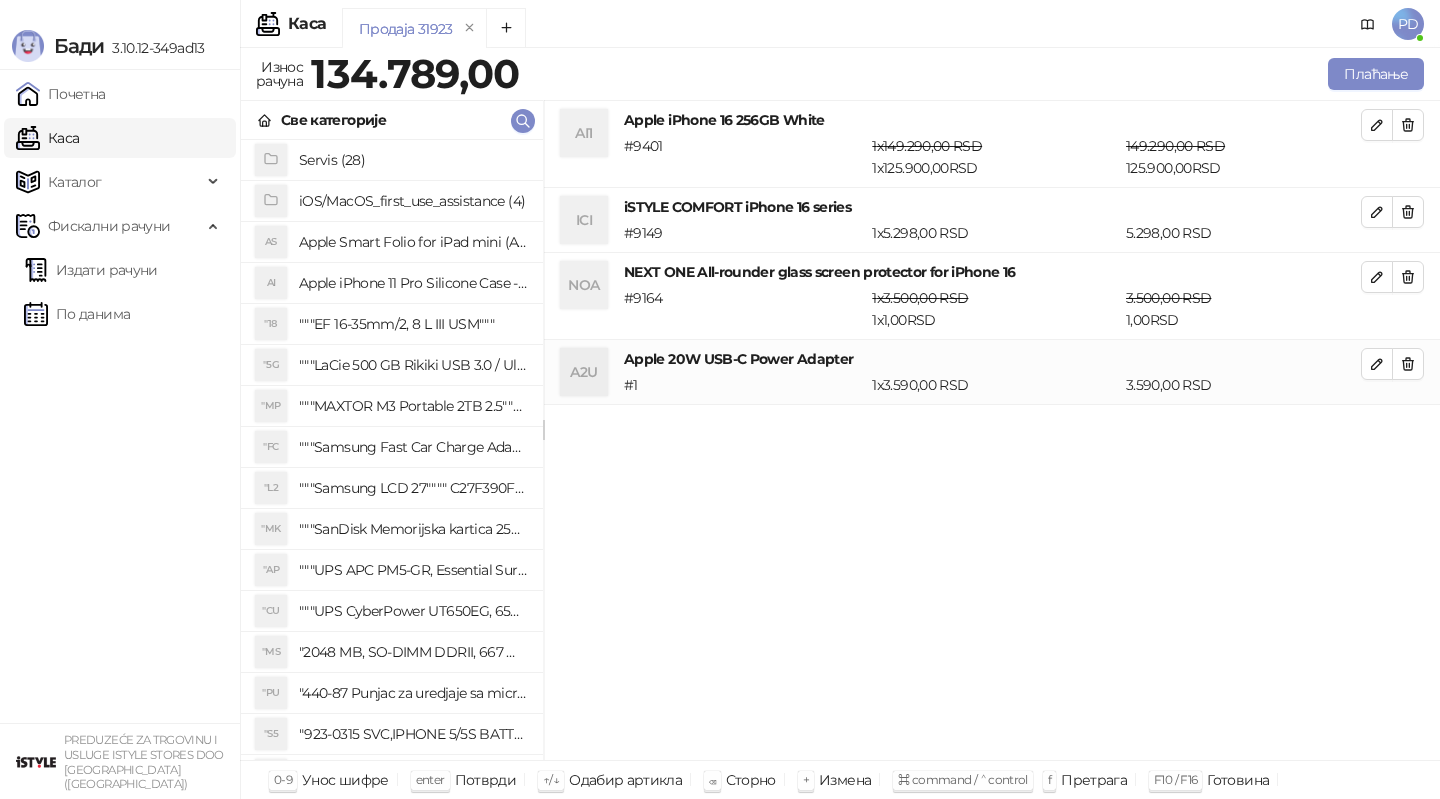 click on "Све категорије" at bounding box center [392, 120] 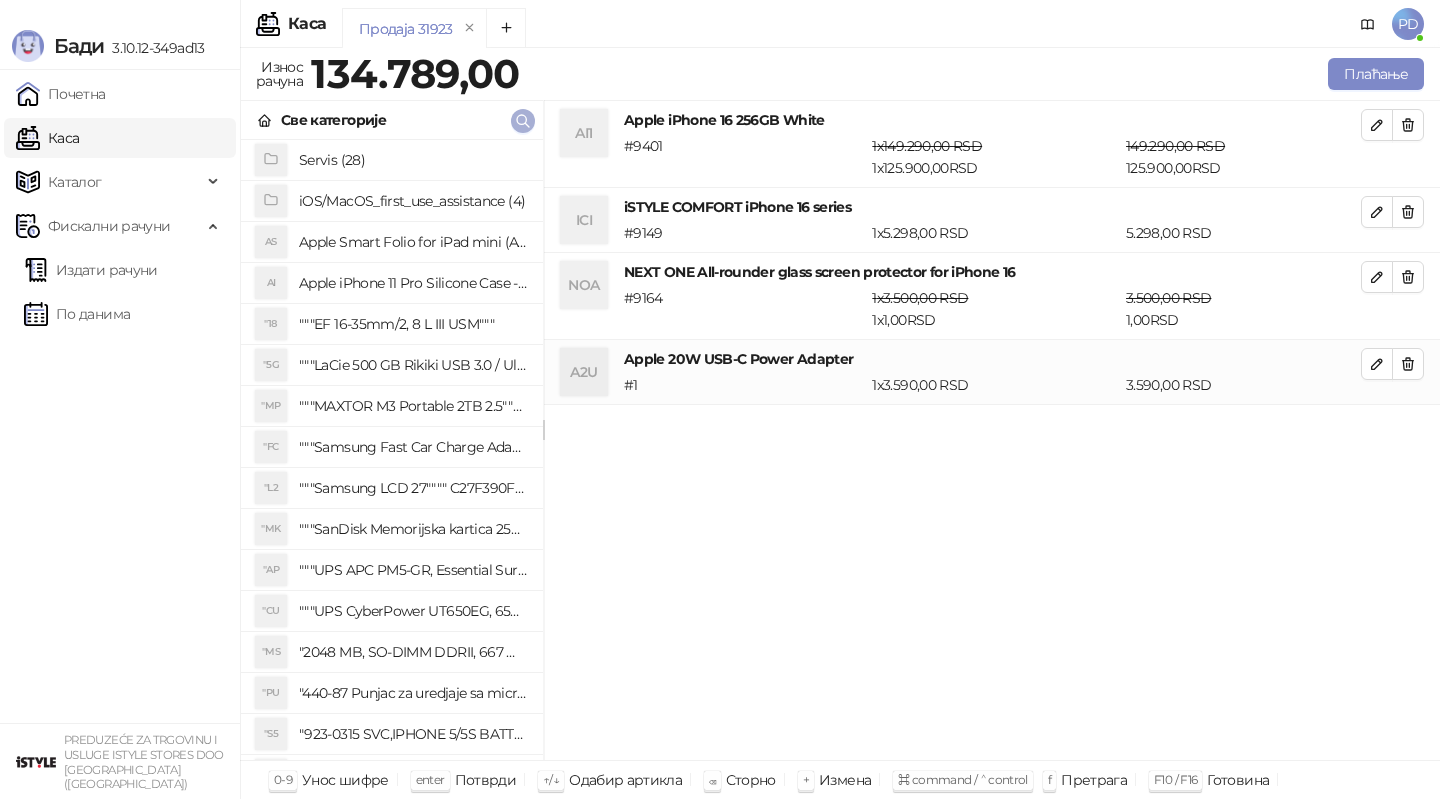 click 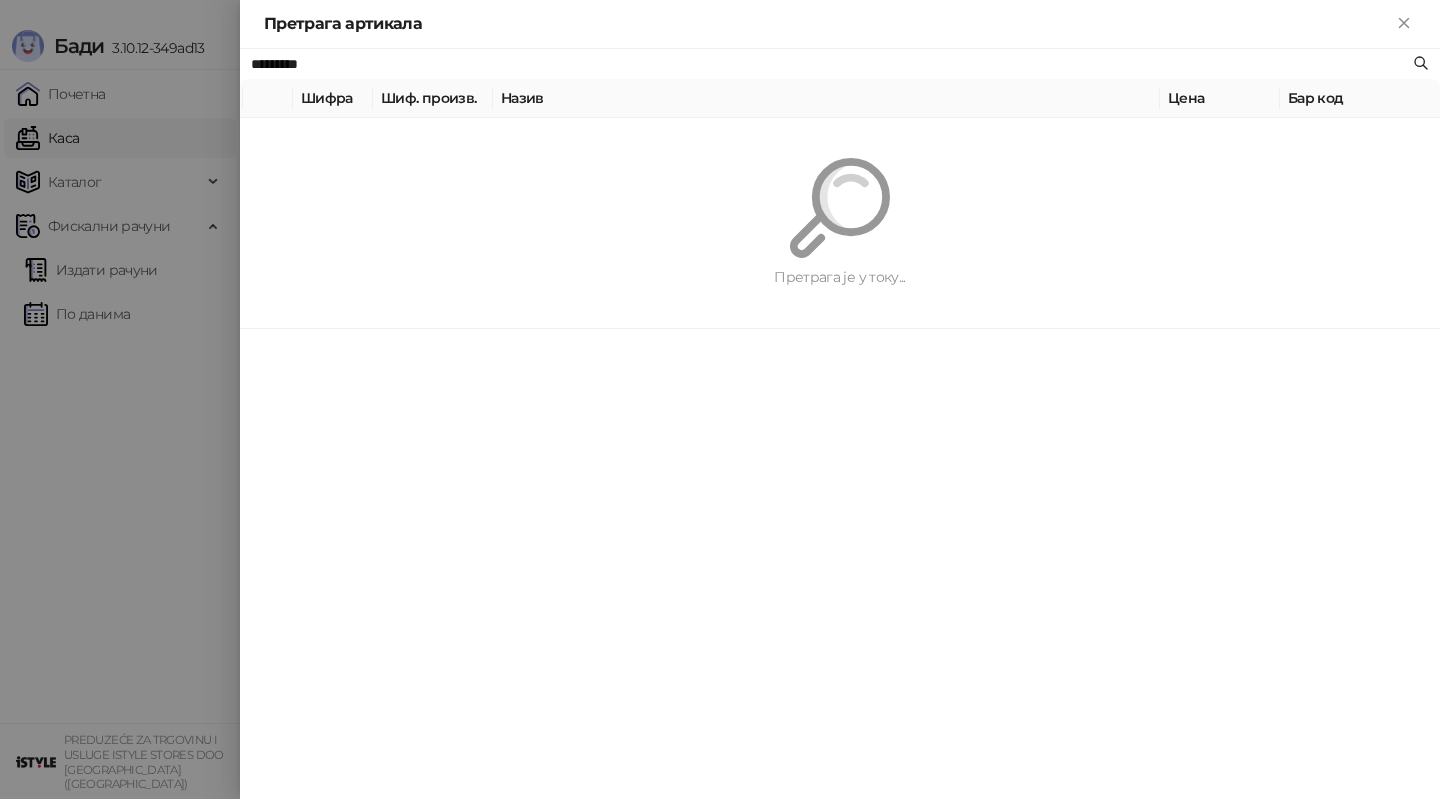 paste on "**********" 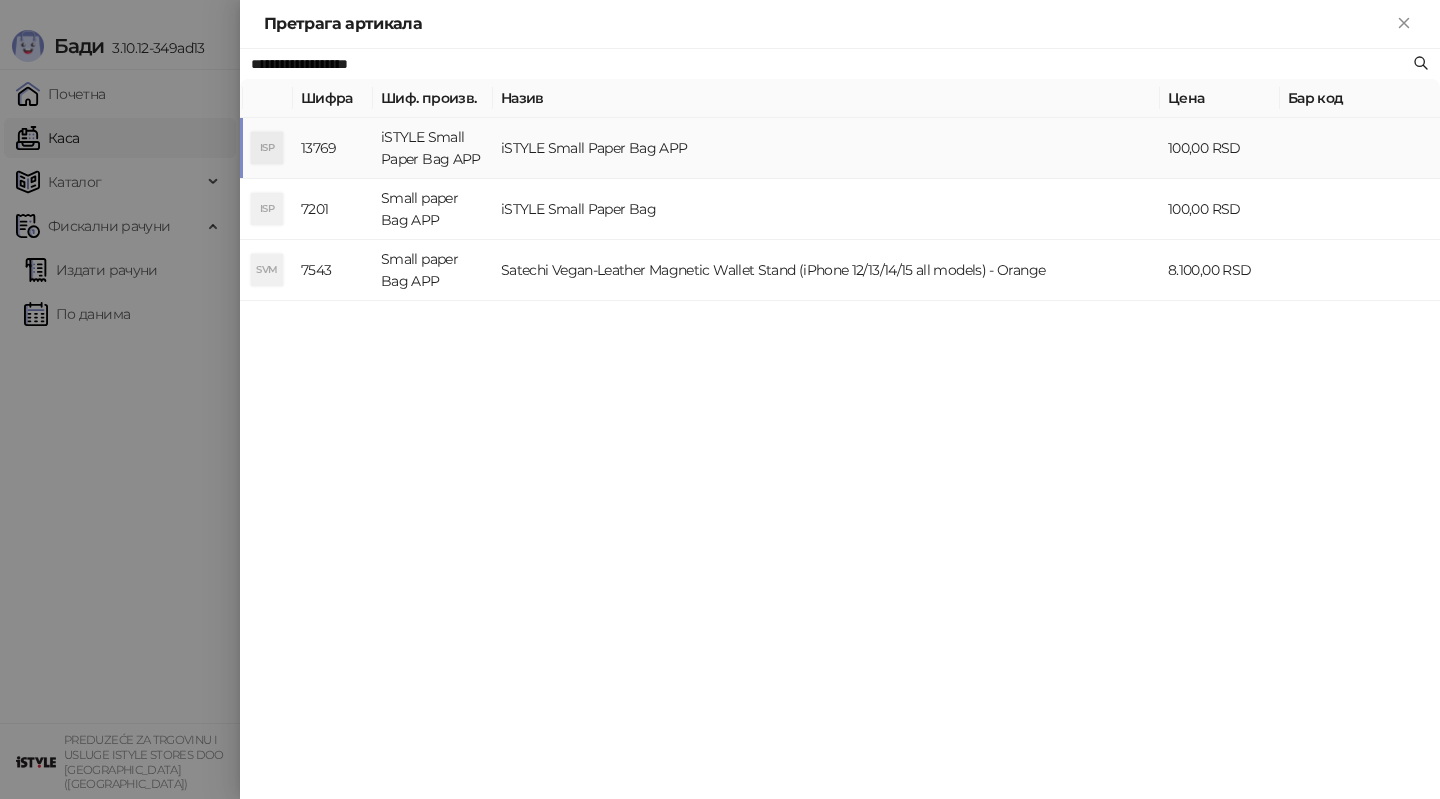 type on "**********" 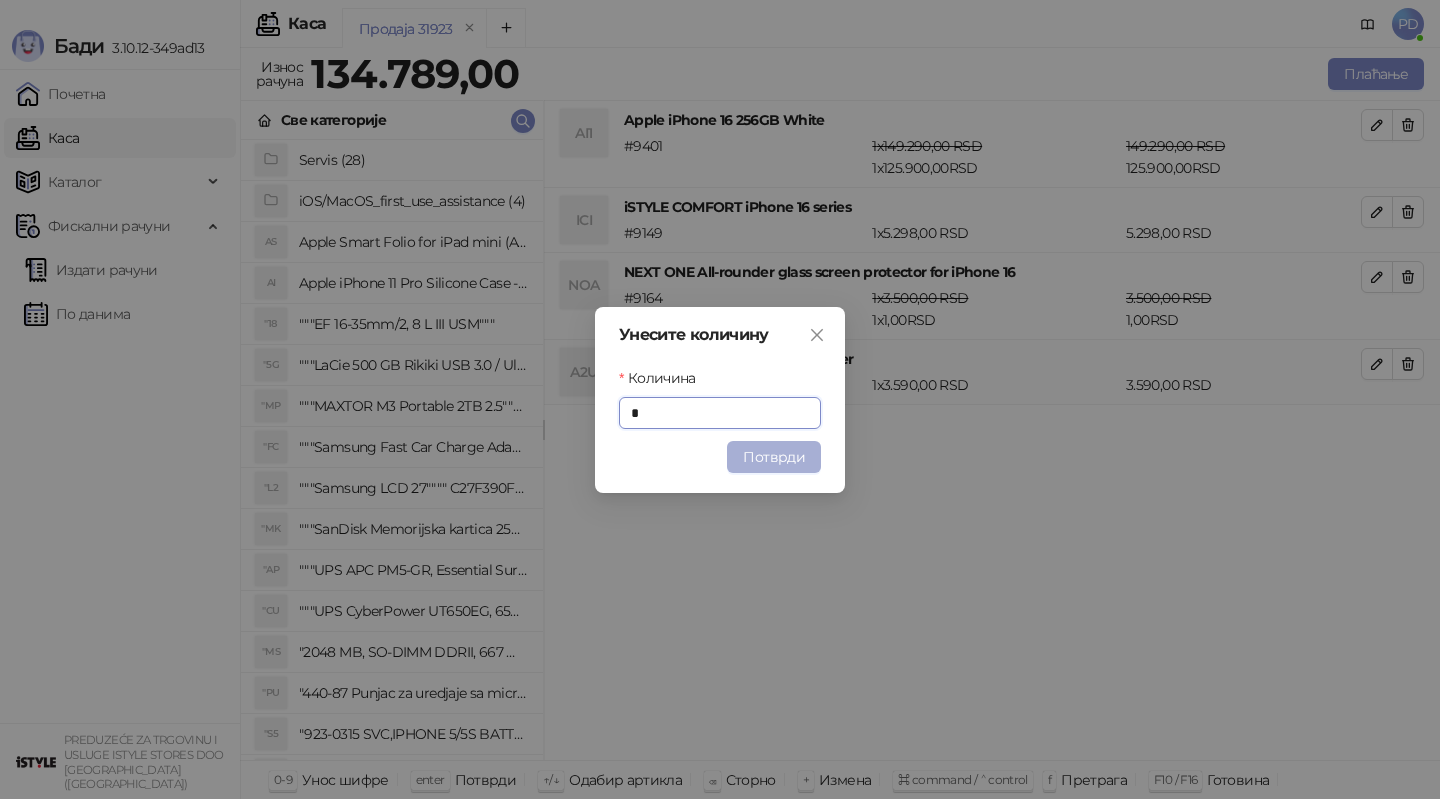 click on "Потврди" at bounding box center [774, 457] 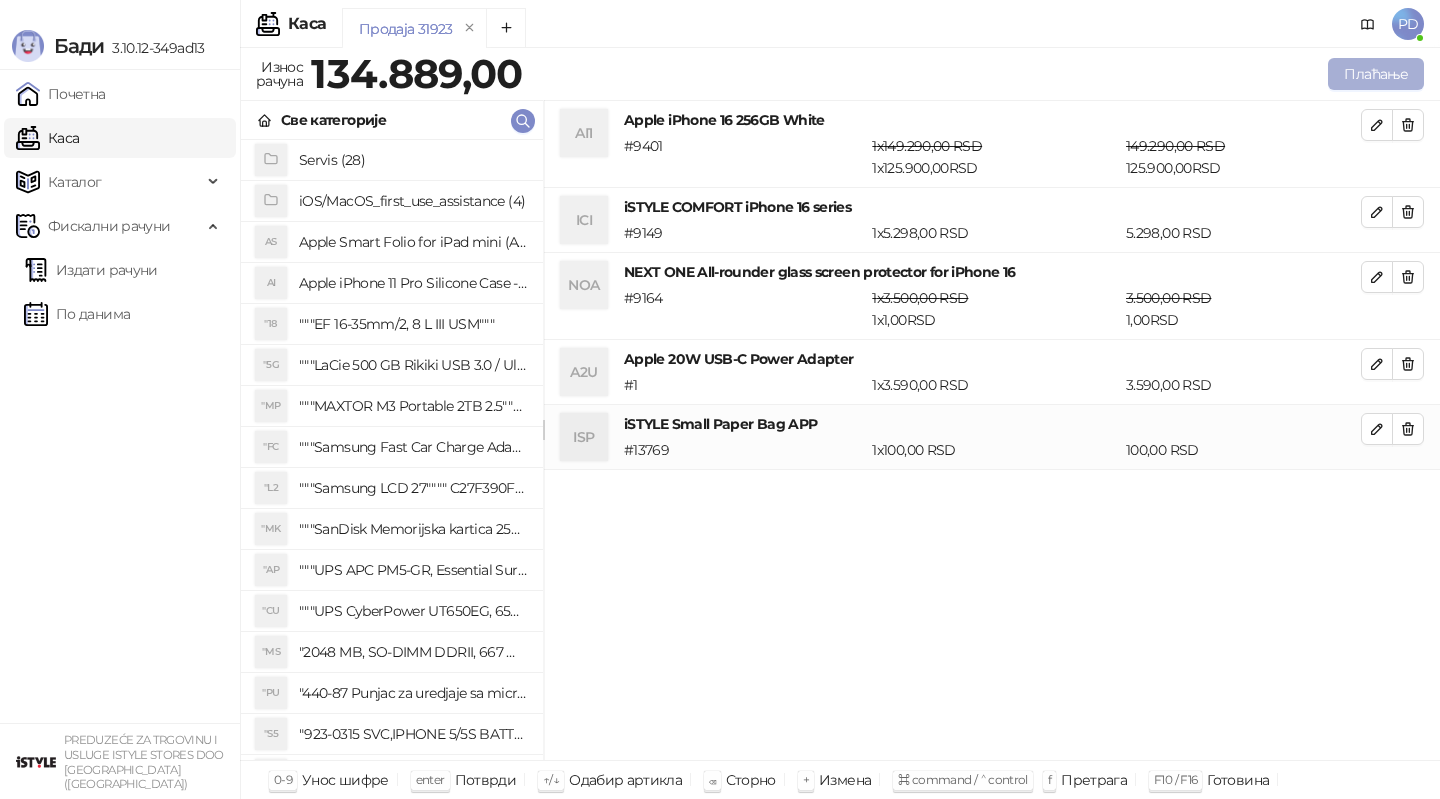 click on "Плаћање" at bounding box center [1376, 74] 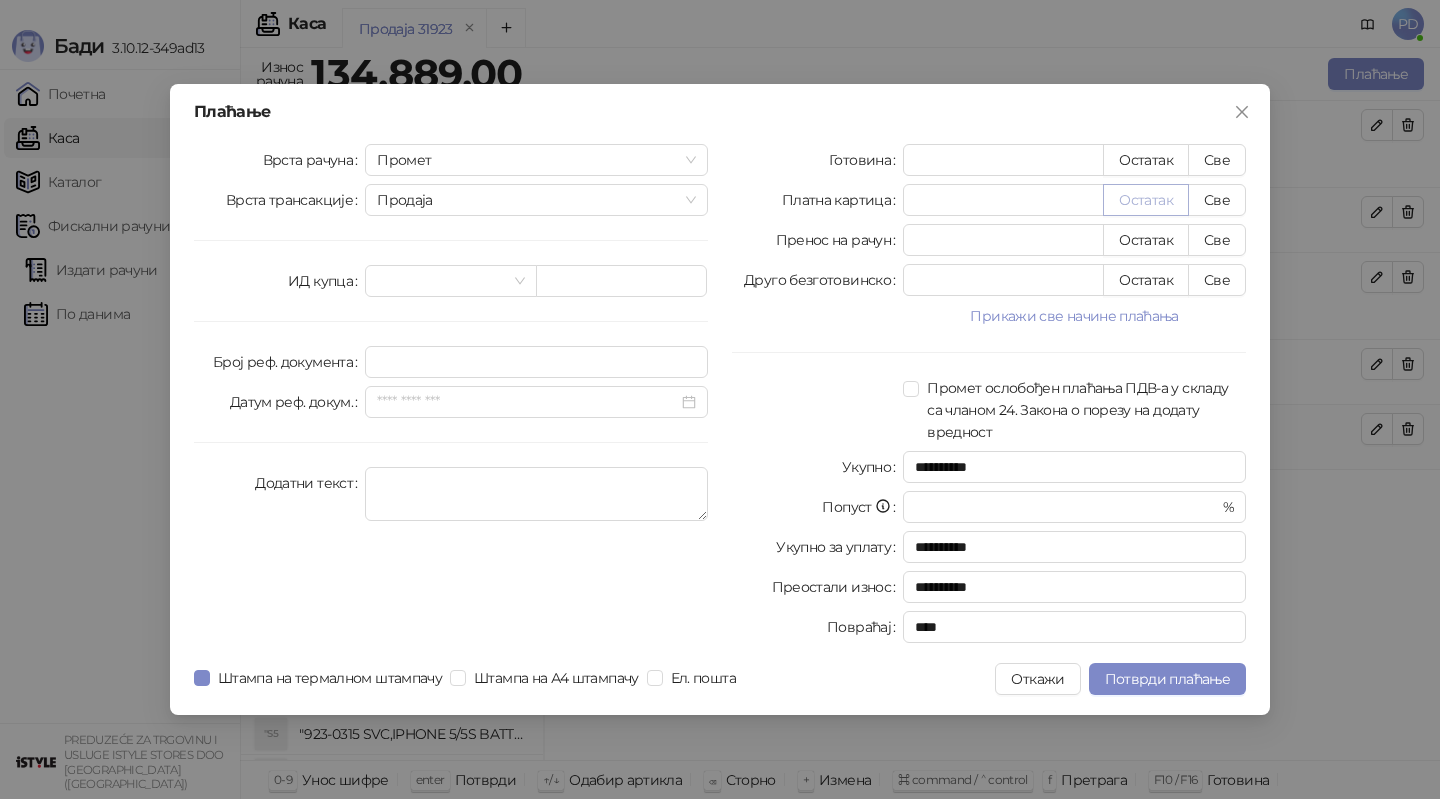 click on "Остатак" at bounding box center [1146, 200] 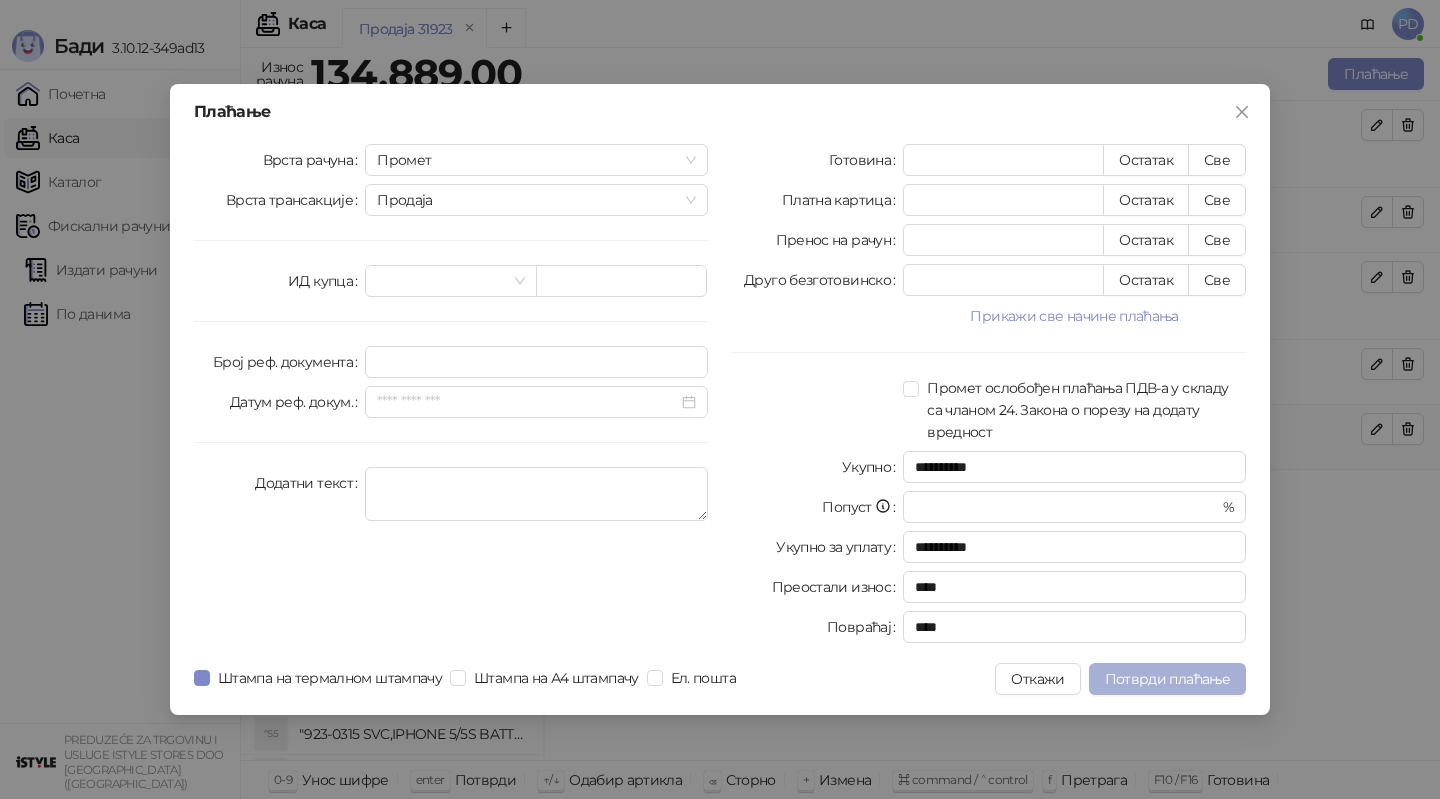 click on "Потврди плаћање" at bounding box center (1167, 679) 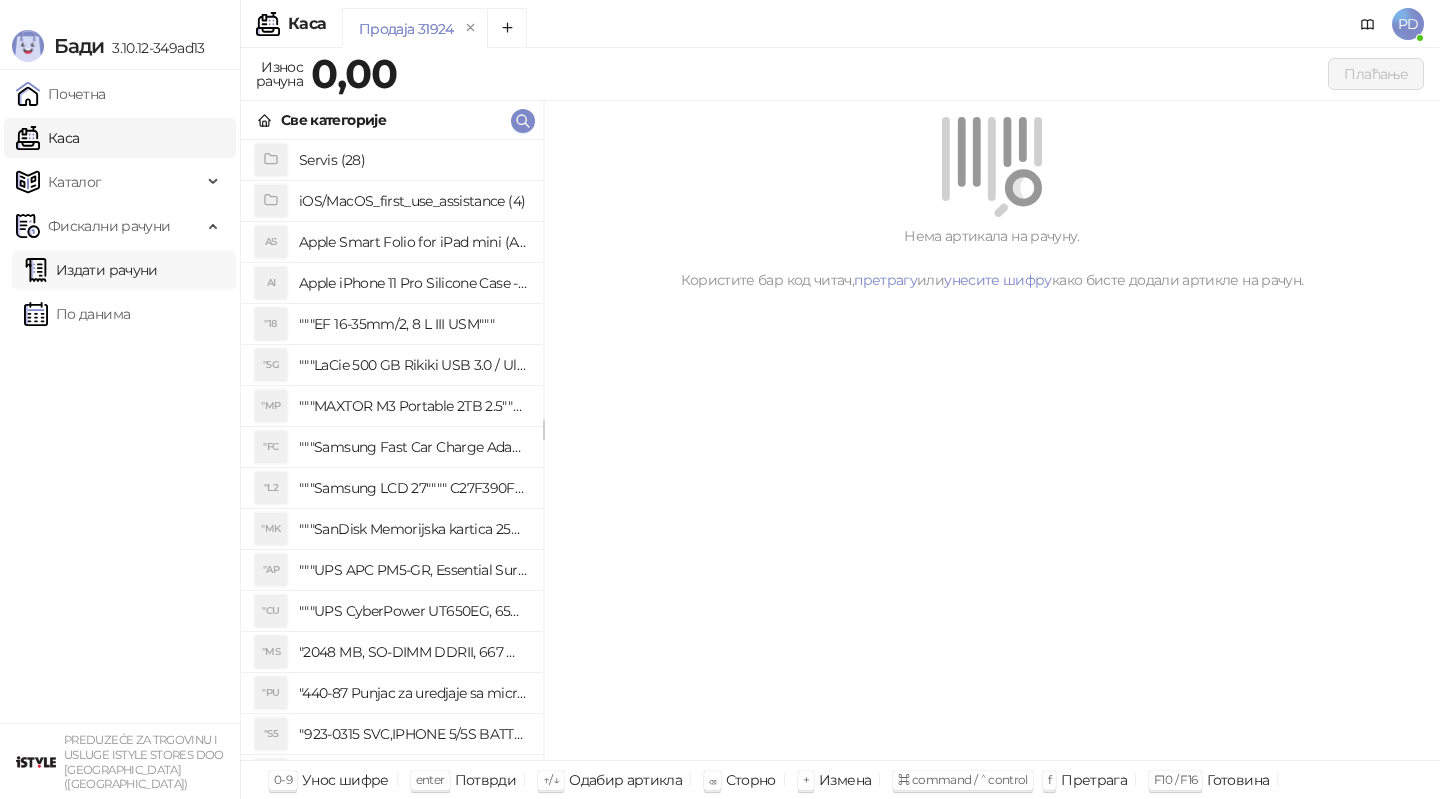 click on "Издати рачуни" at bounding box center [91, 270] 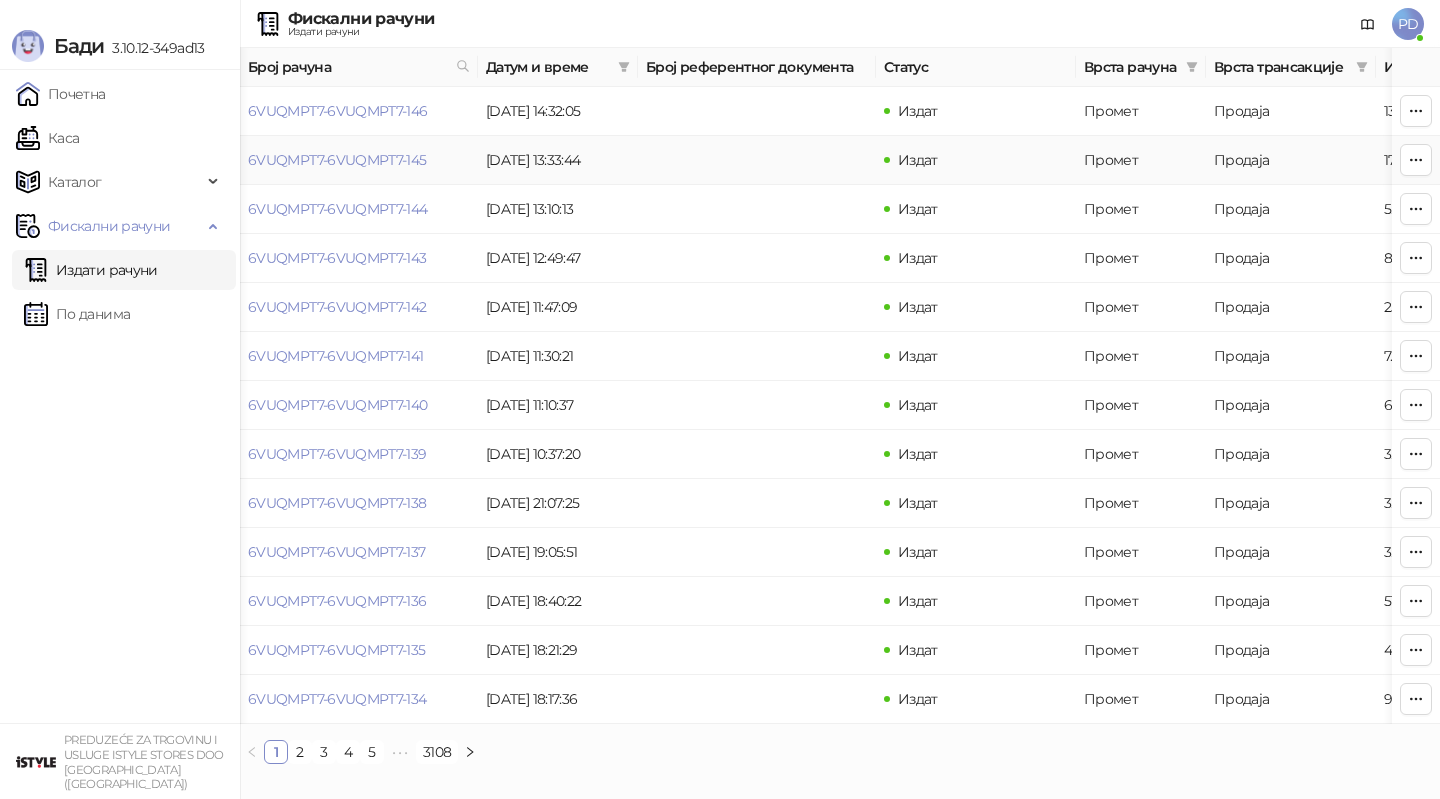 scroll, scrollTop: 0, scrollLeft: 187, axis: horizontal 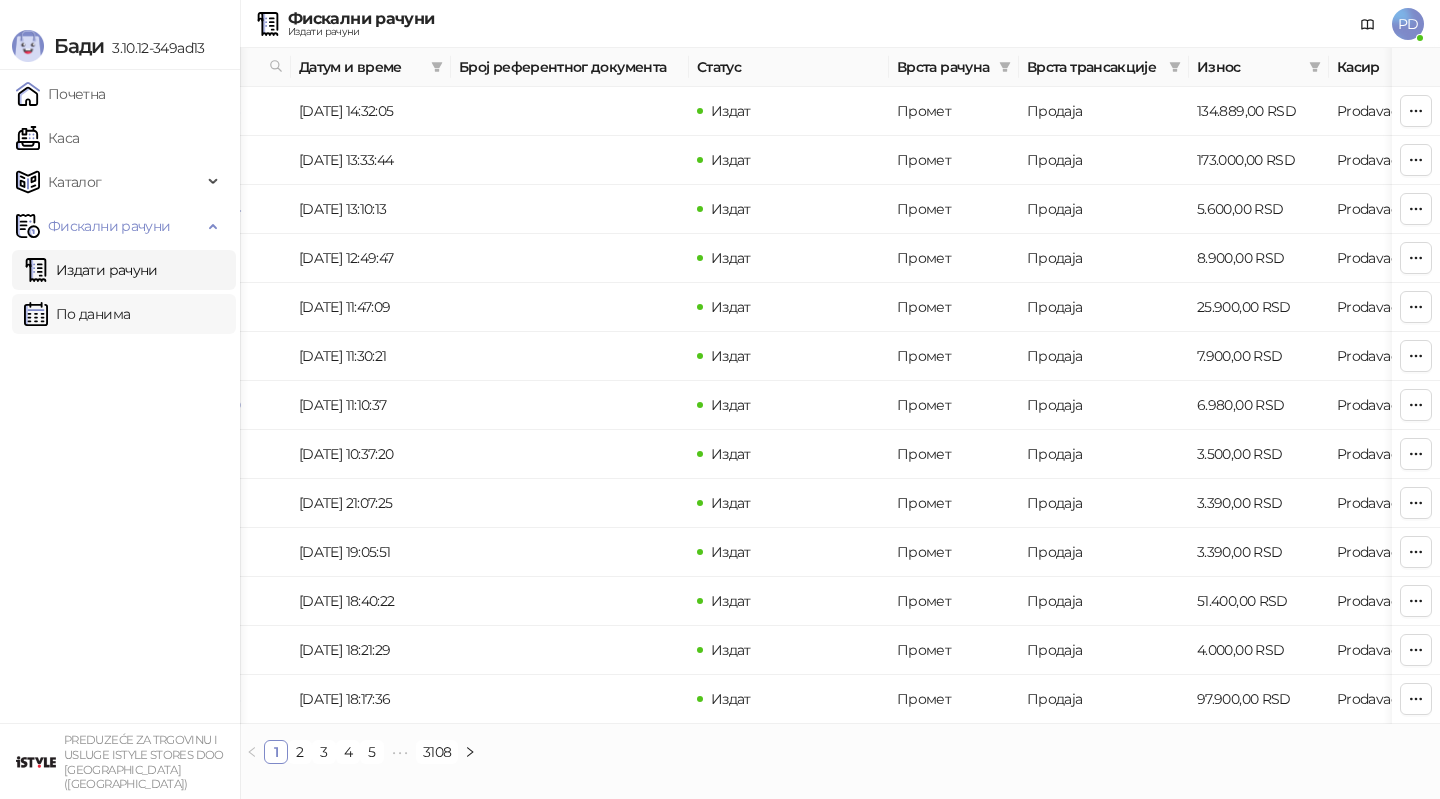 click on "По данима" at bounding box center [77, 314] 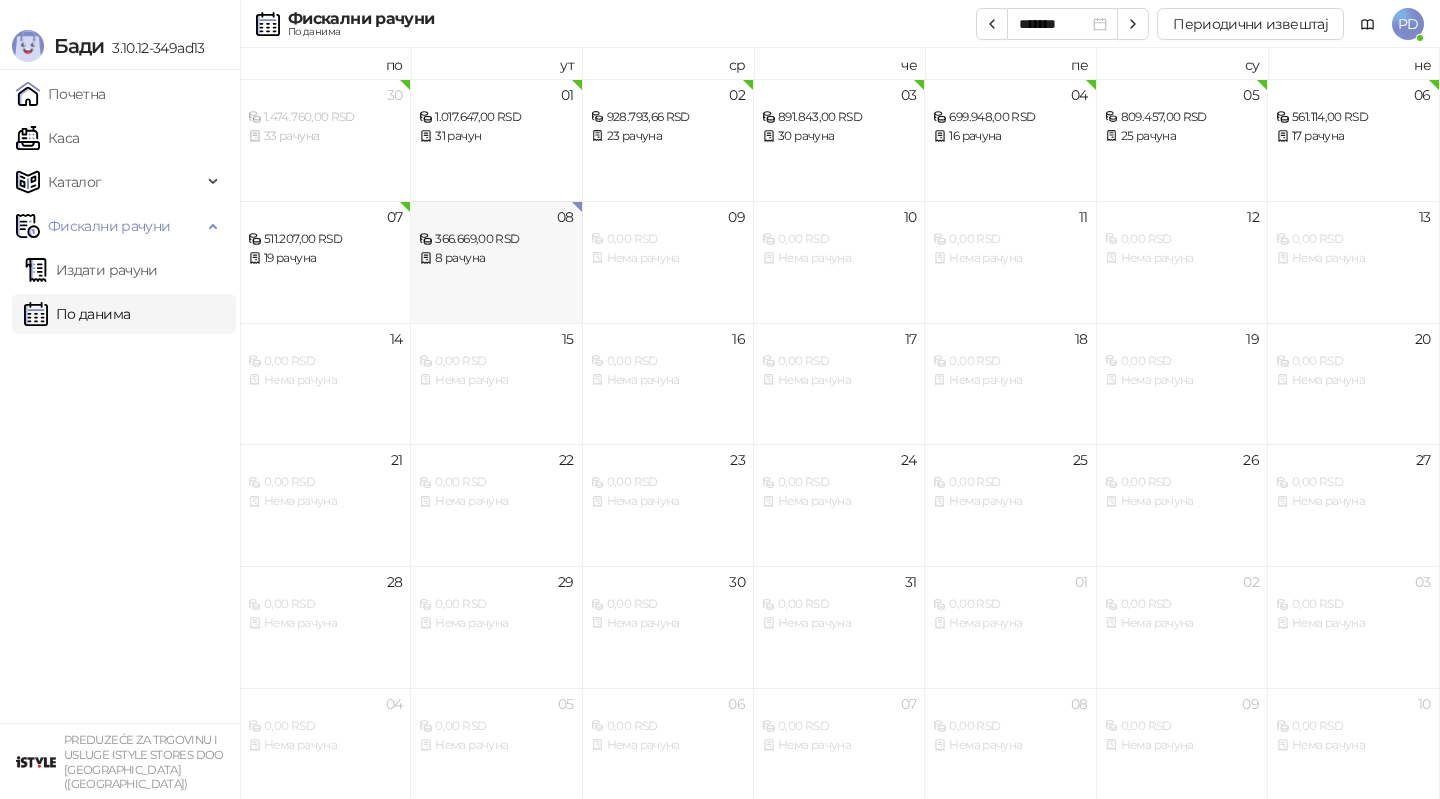 click on "08   366.669,00 RSD   8 рачуна" at bounding box center (496, 262) 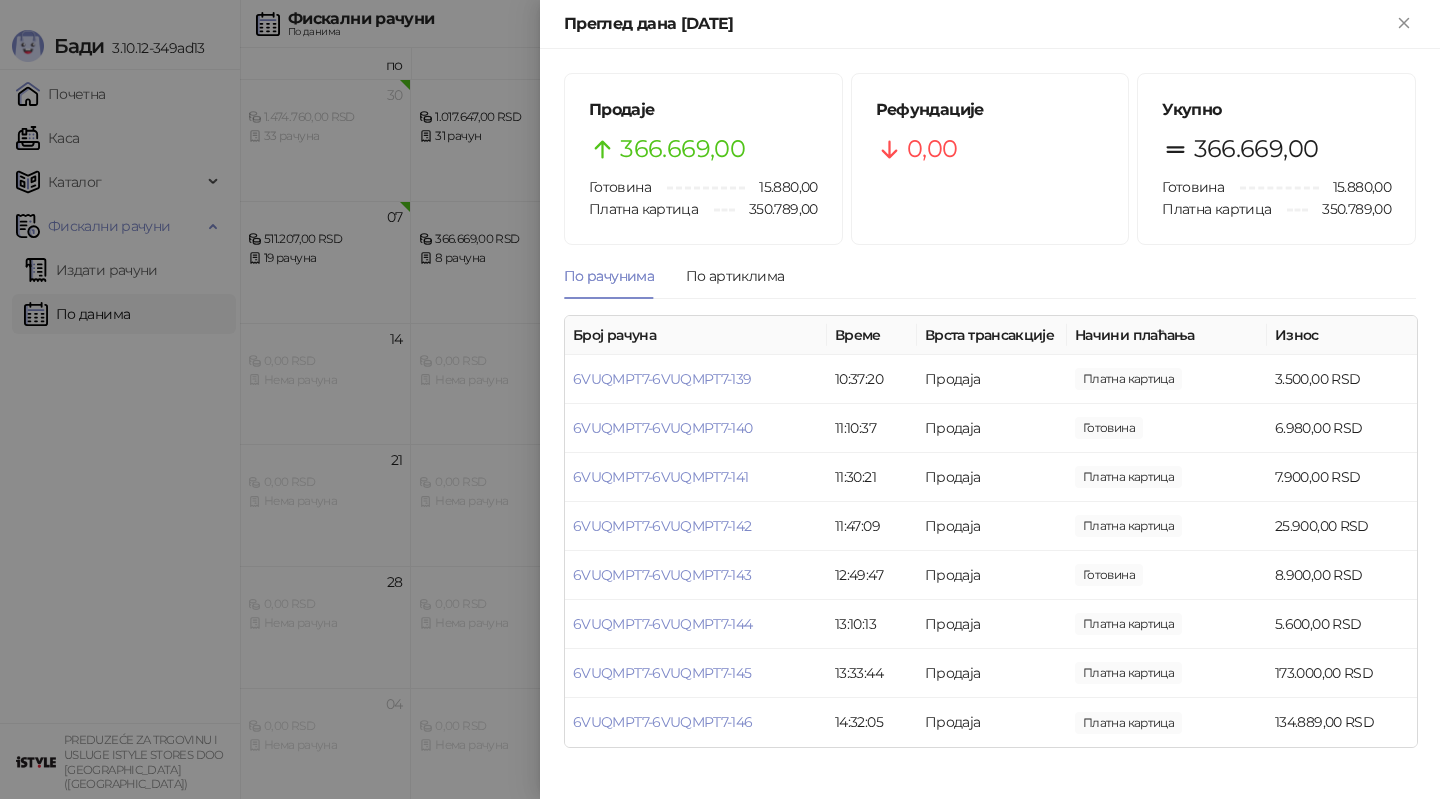 click at bounding box center (720, 399) 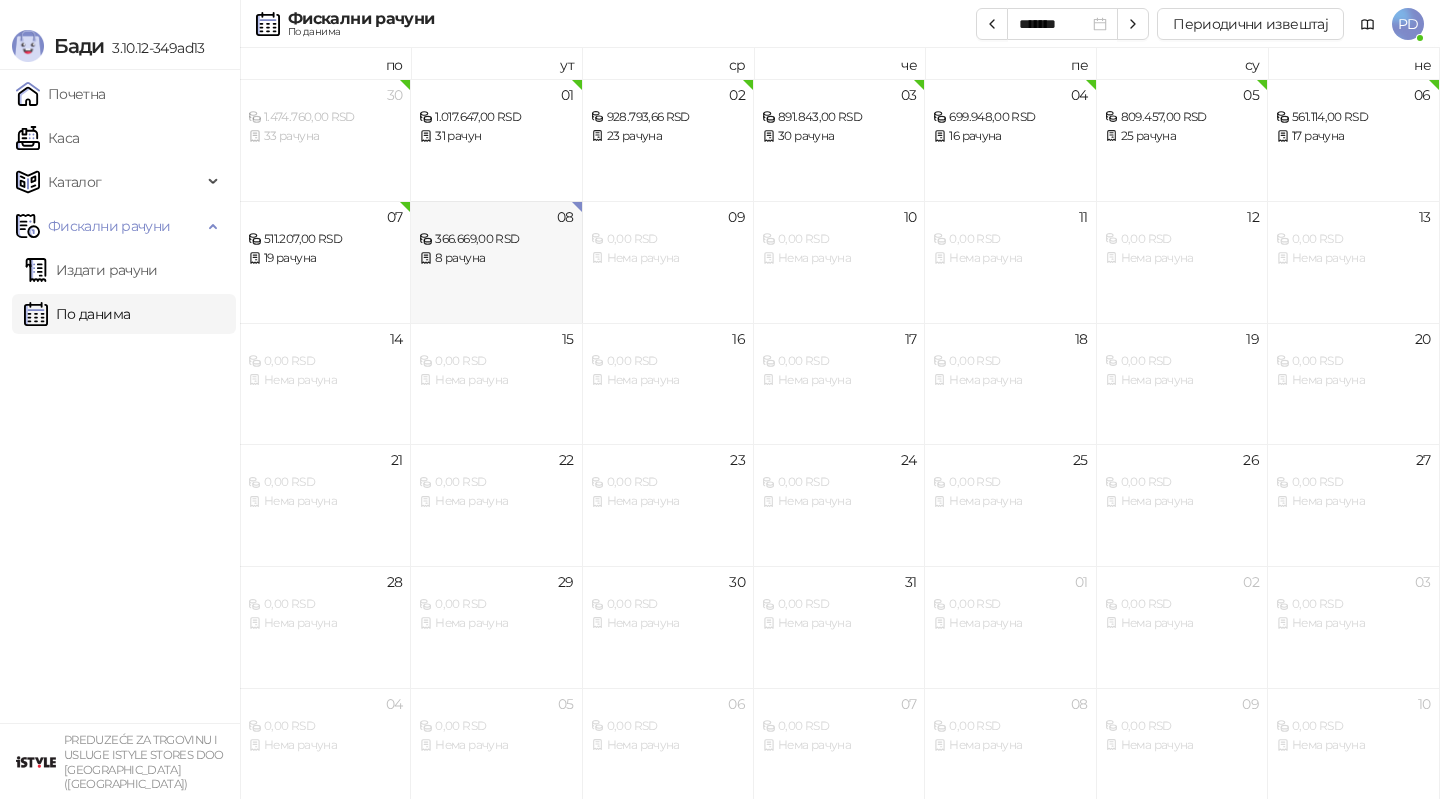 click on "08   366.669,00 RSD   8 рачуна" at bounding box center (496, 262) 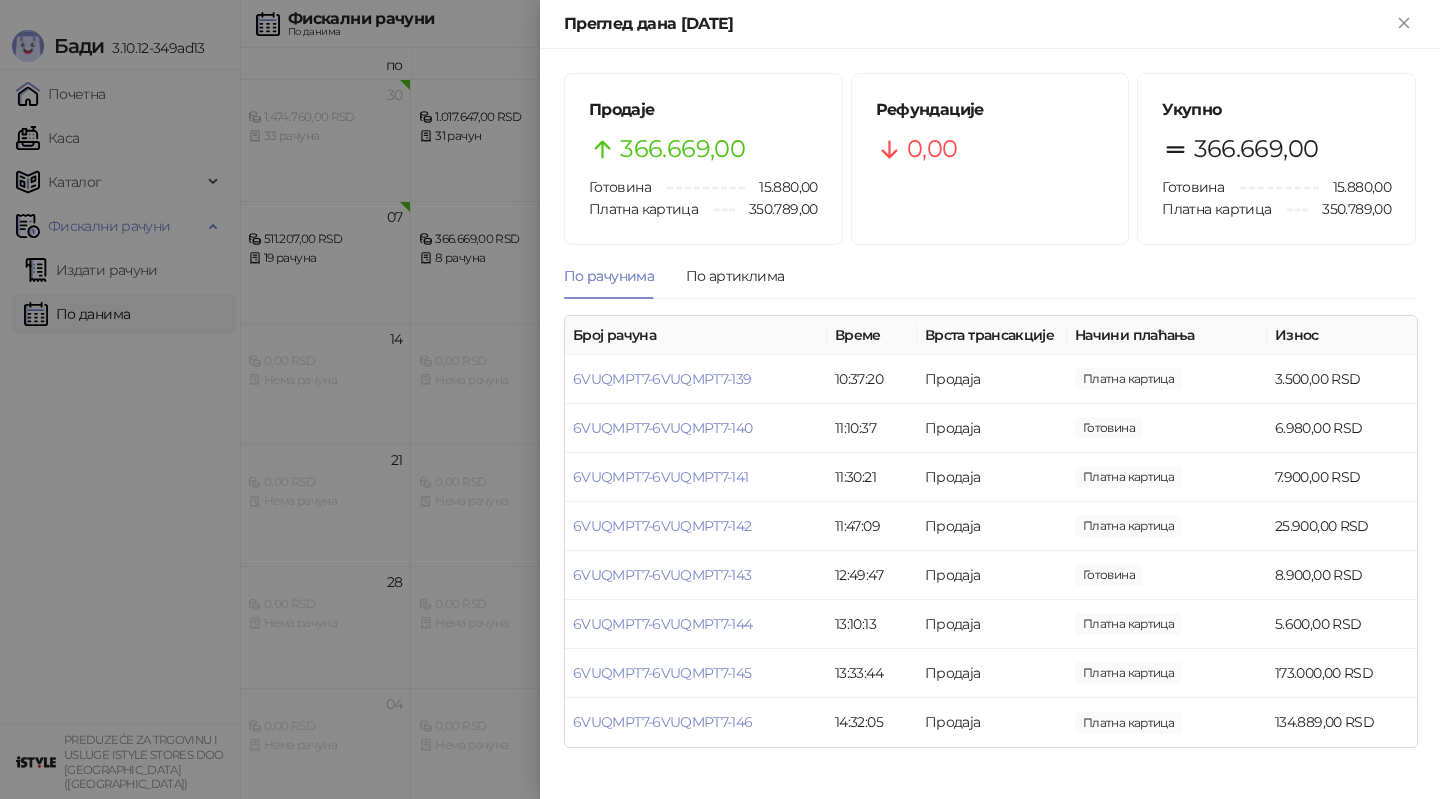 click at bounding box center (720, 399) 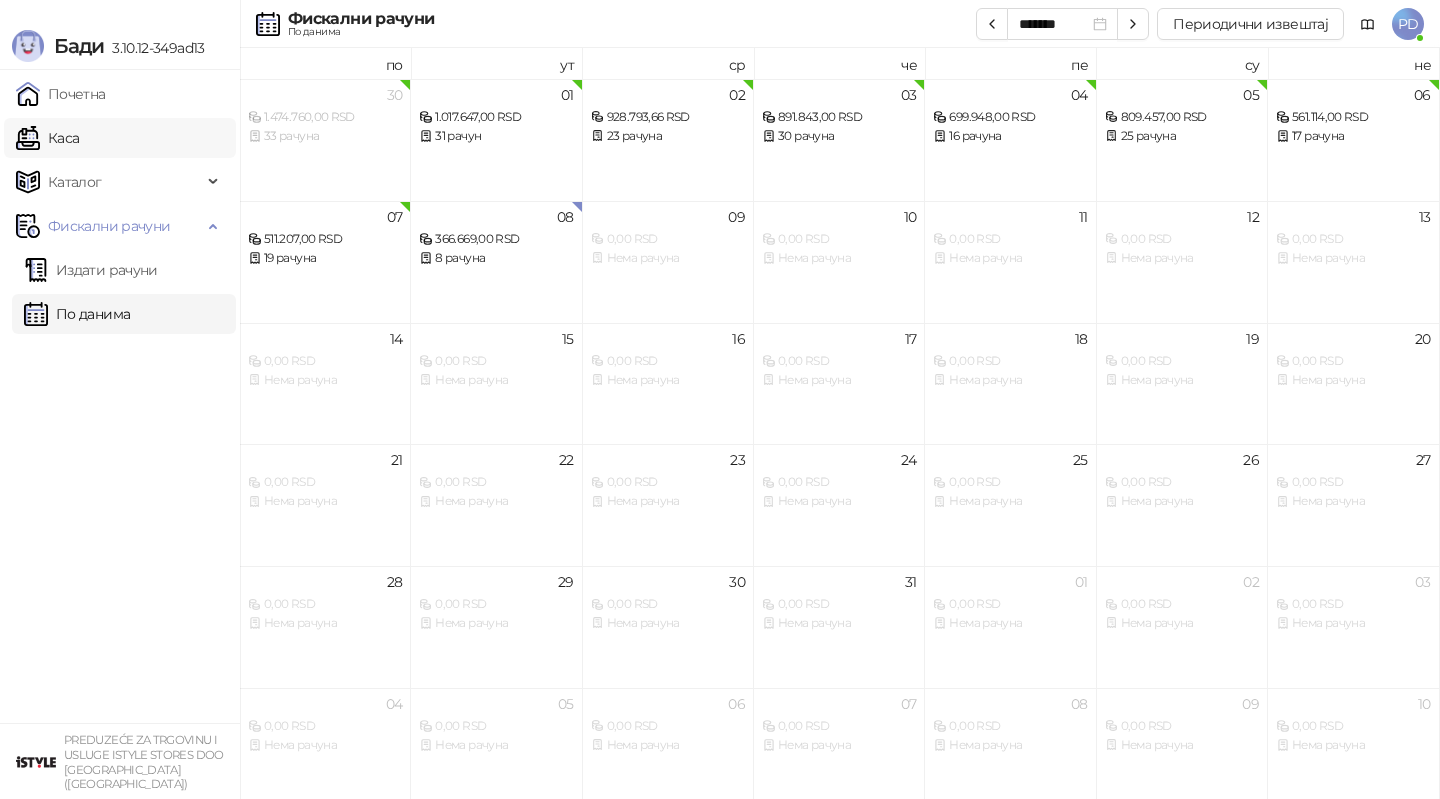 click on "Каса" at bounding box center (47, 138) 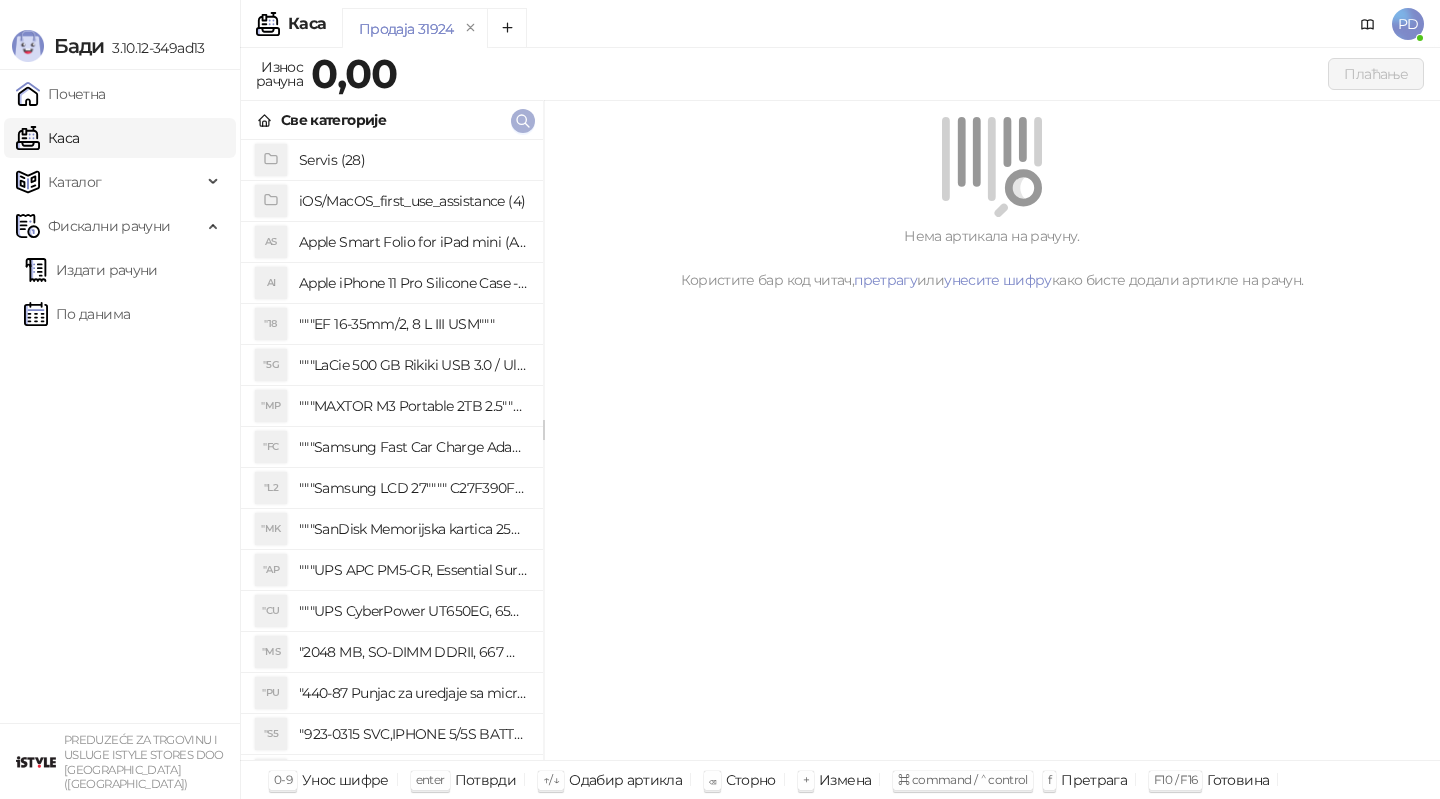 click 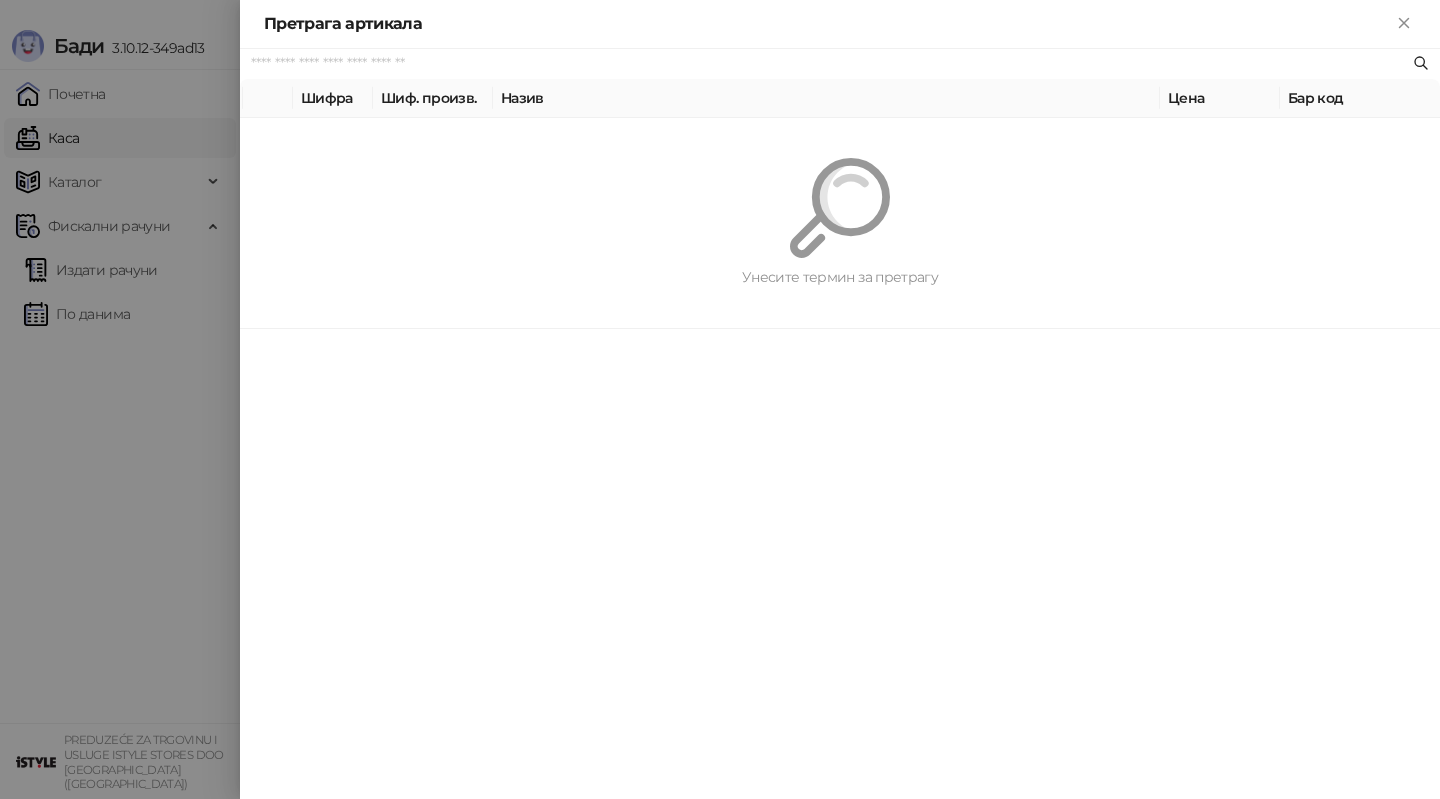 paste on "*********" 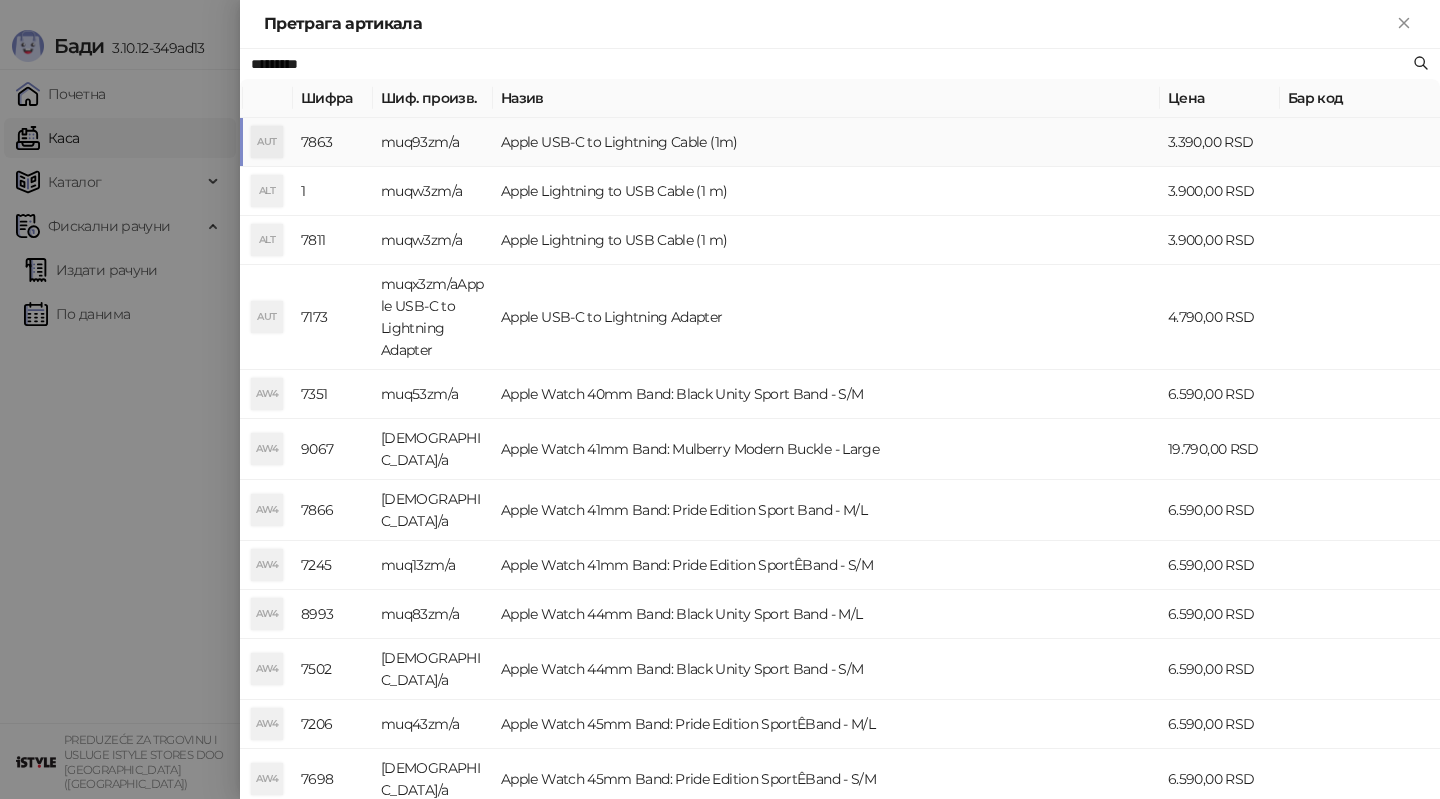 type on "*********" 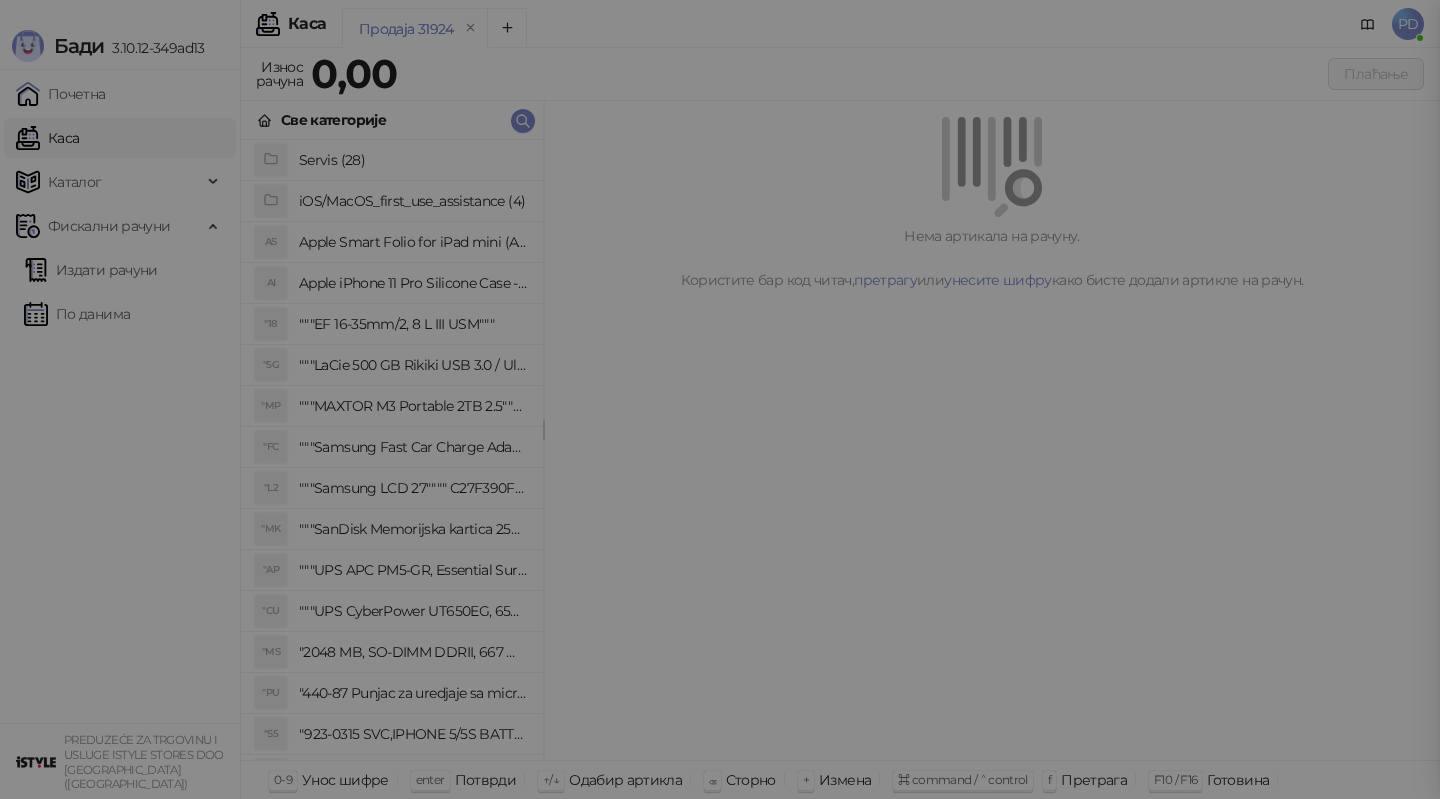 type 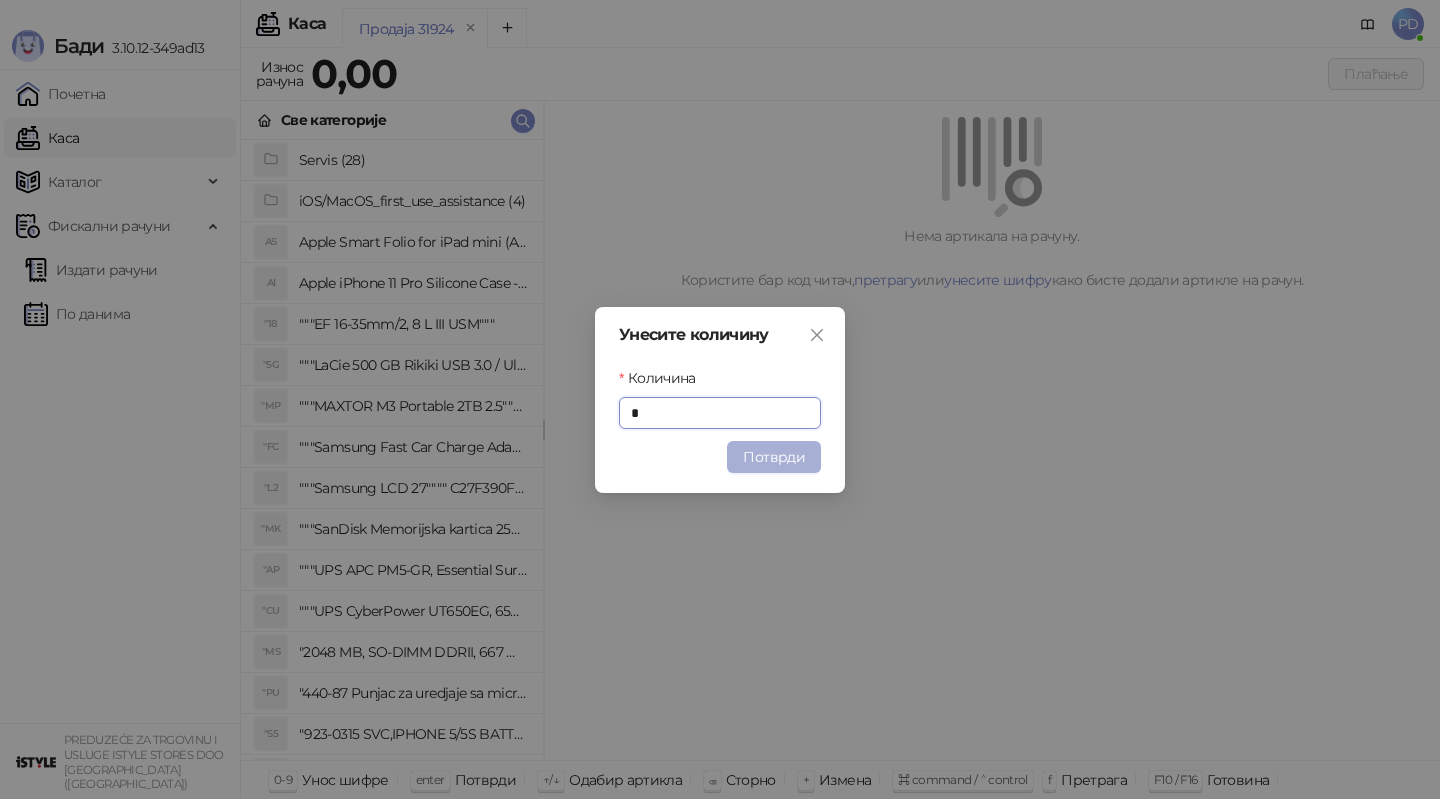 type on "*" 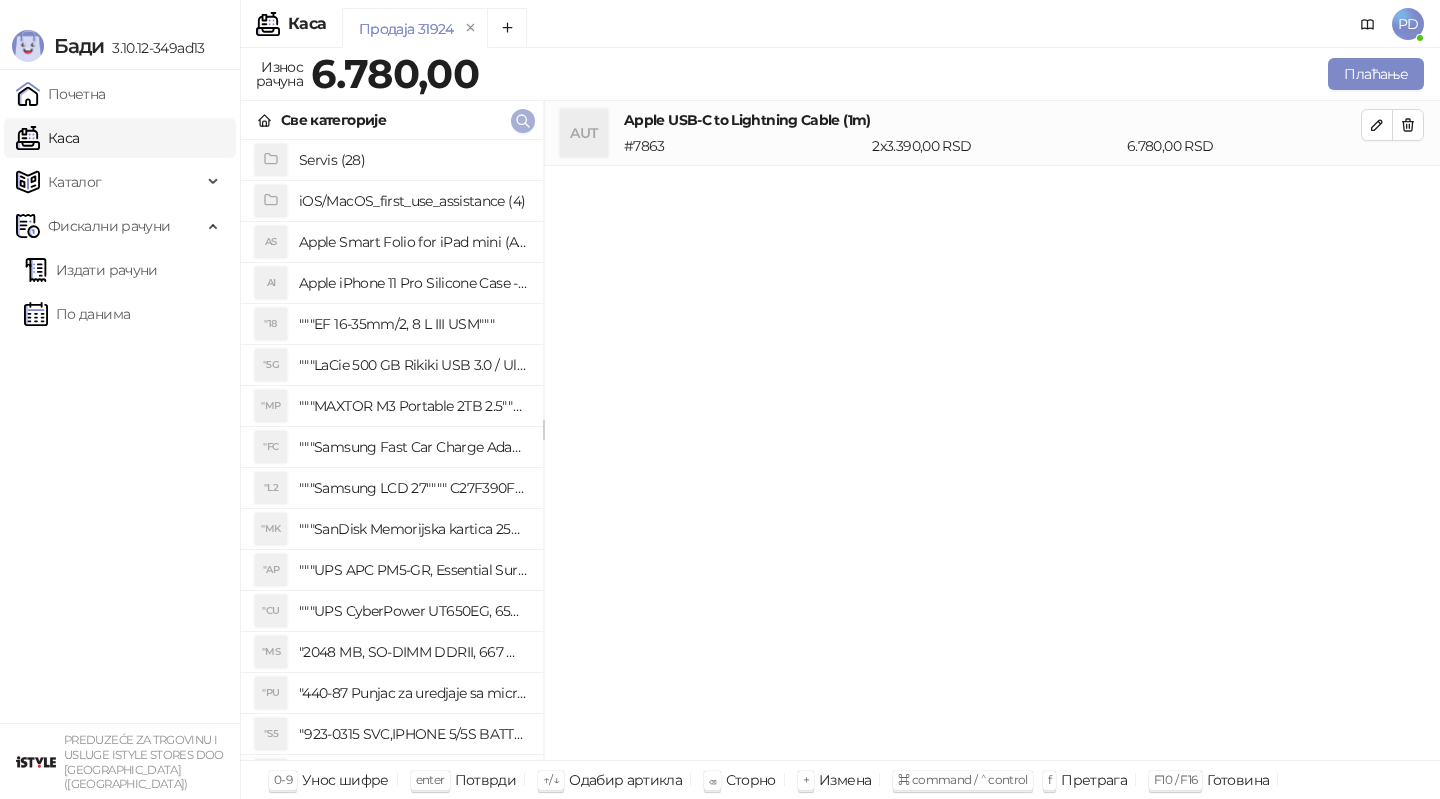 click 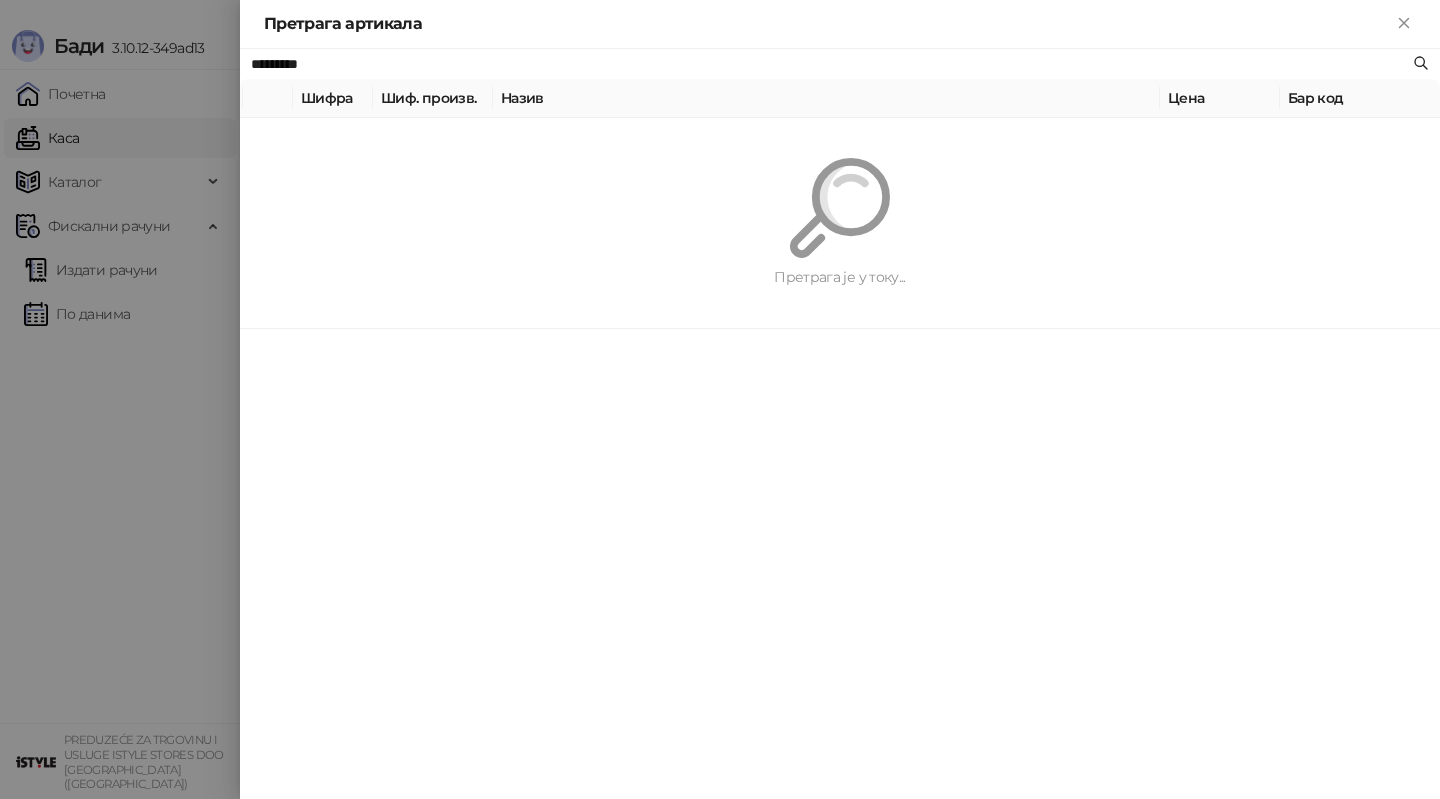 paste 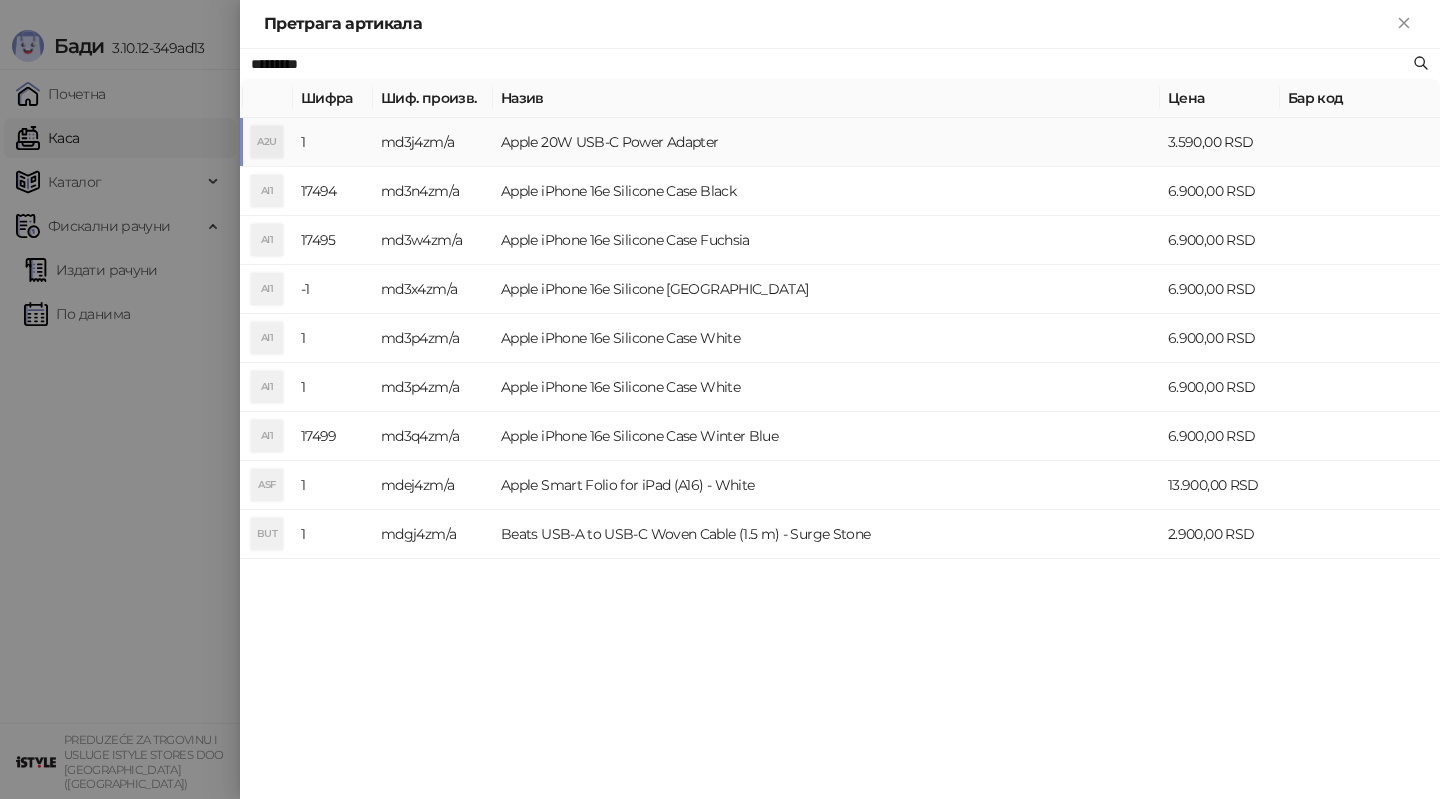 click on "md3j4zm/a" at bounding box center (433, 142) 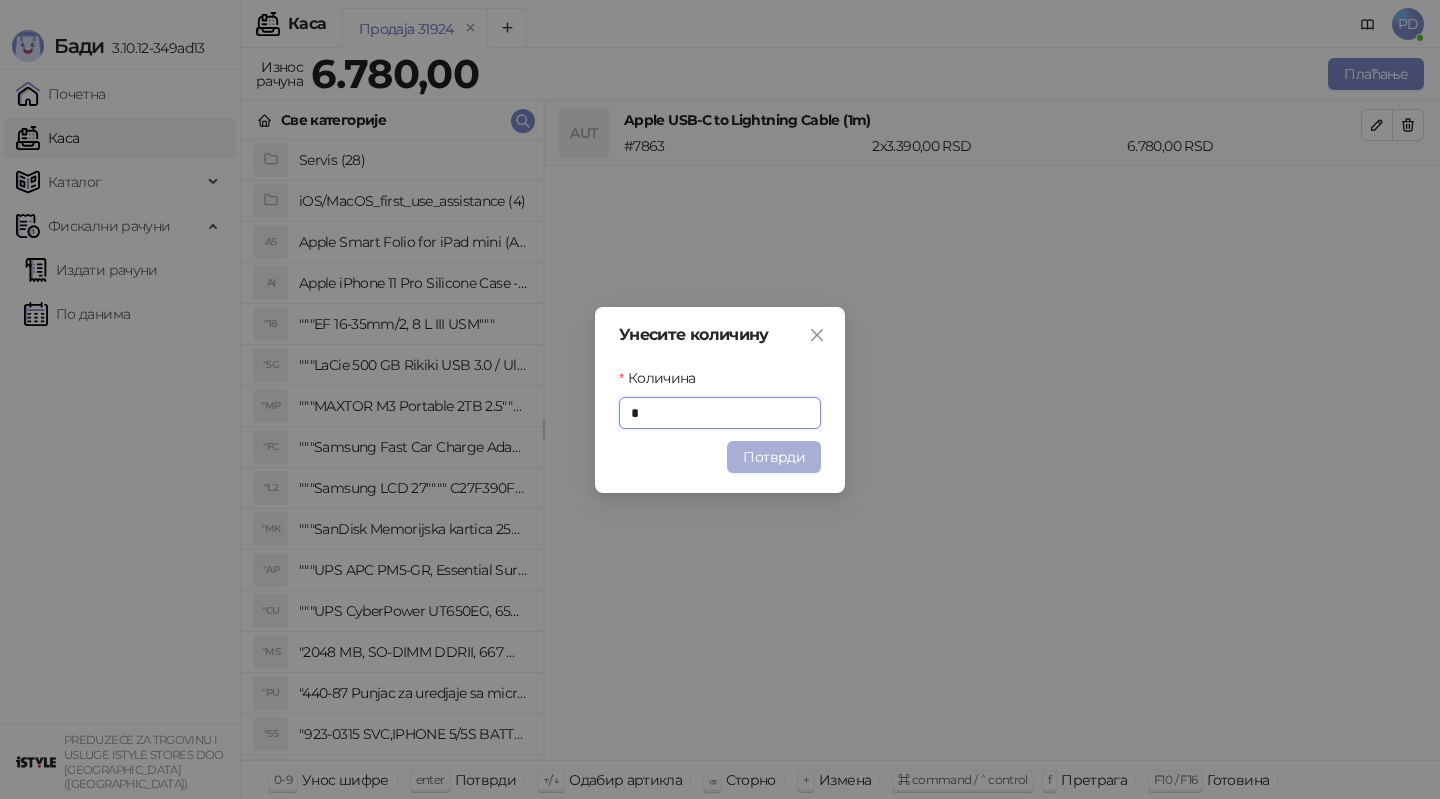 click on "Потврди" at bounding box center [774, 457] 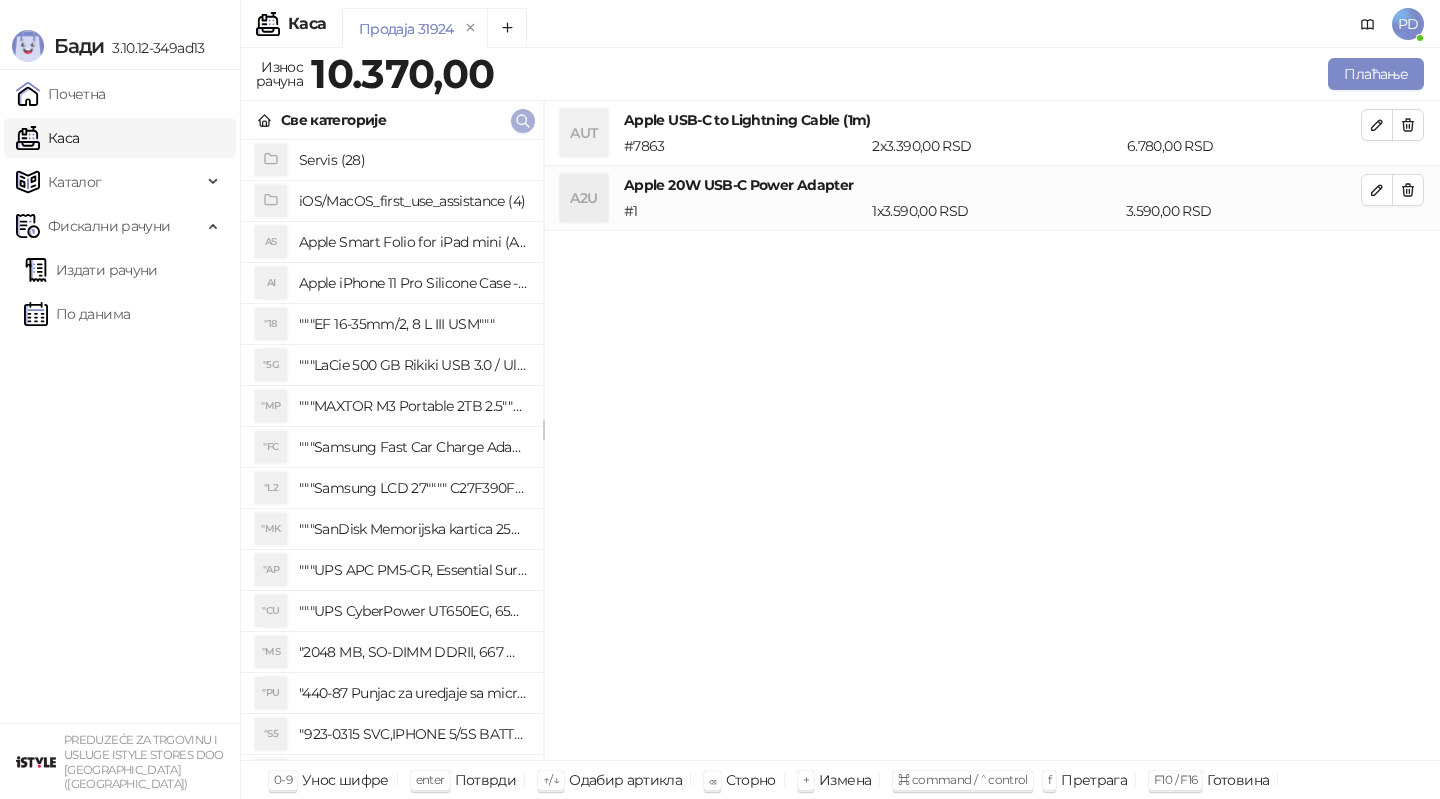 click 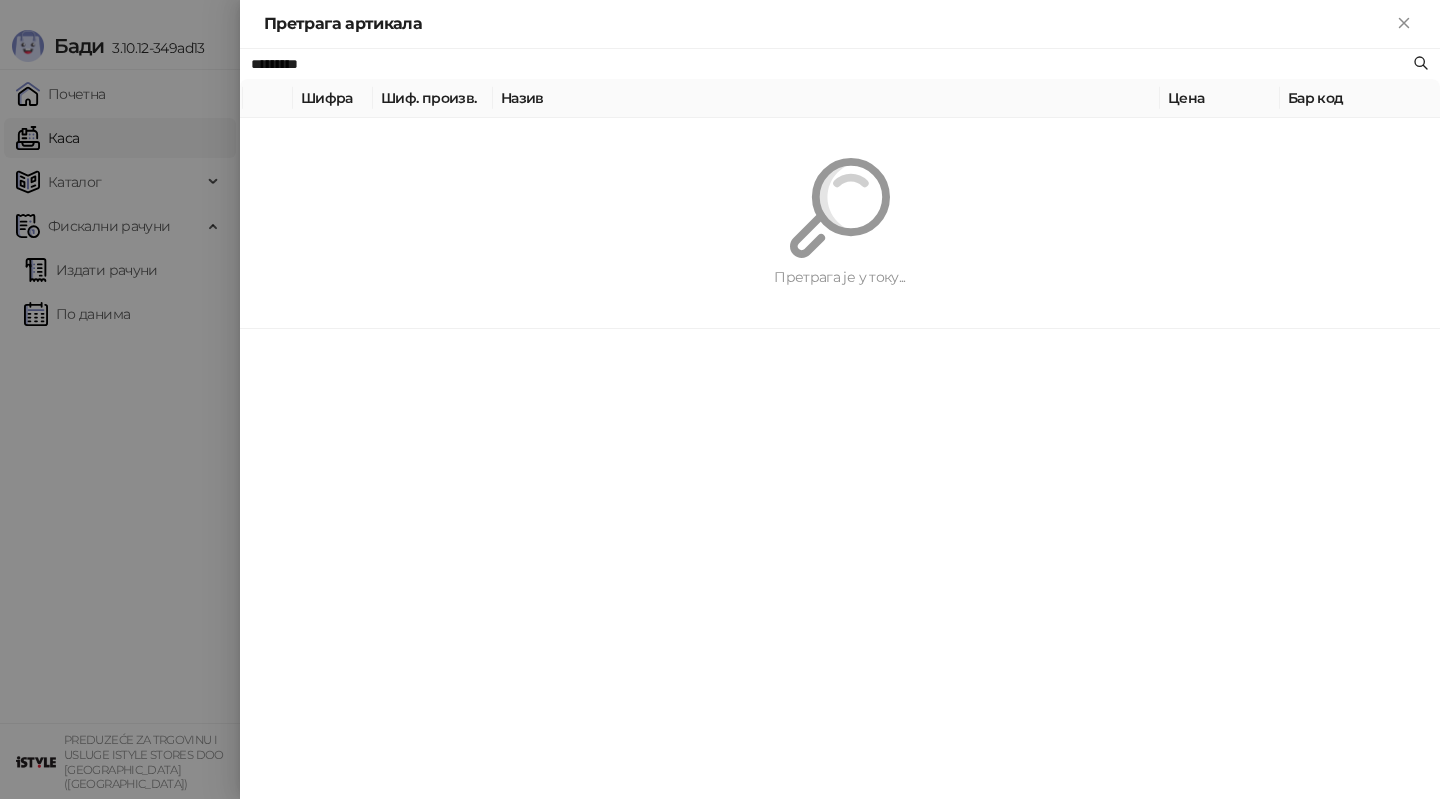 paste on "**********" 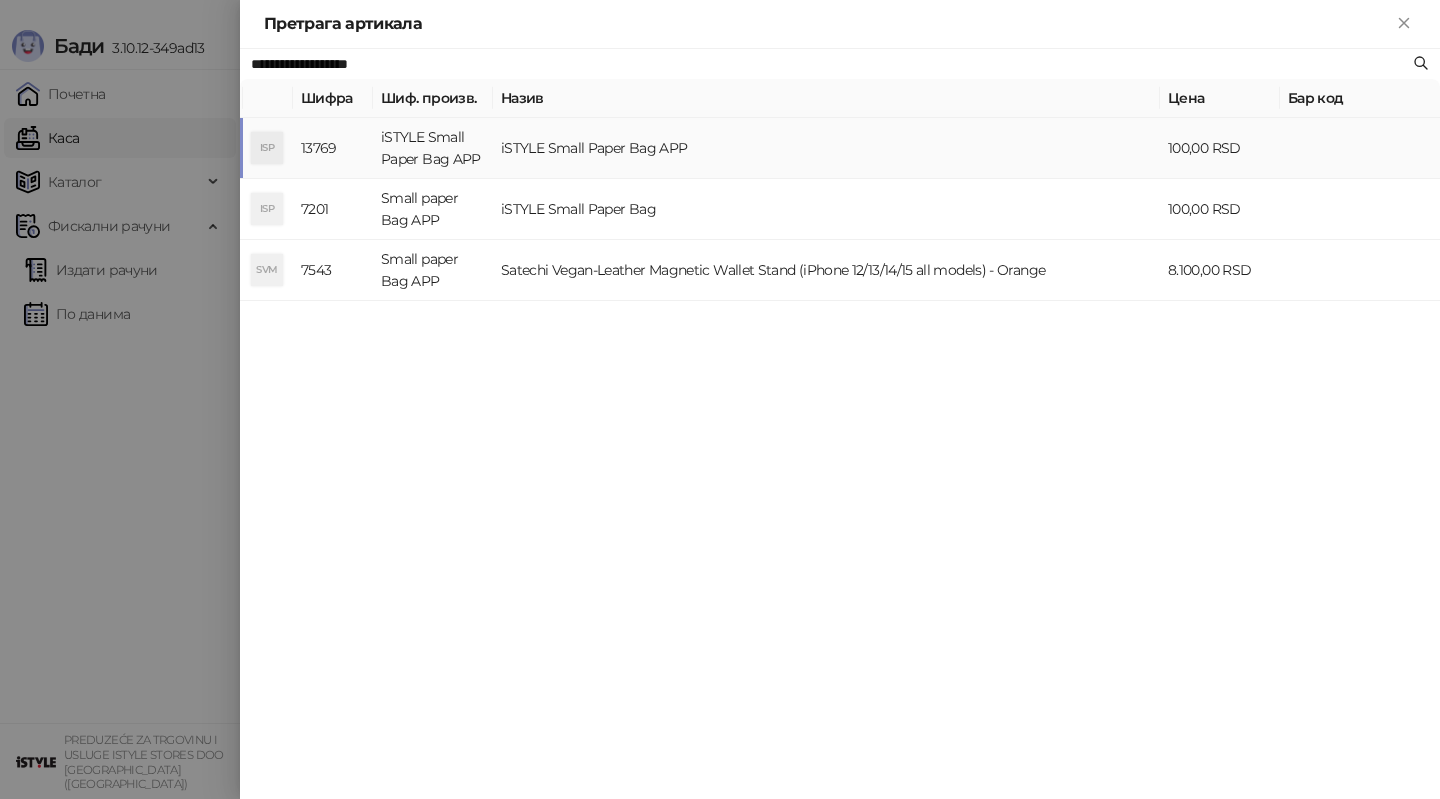 type on "**********" 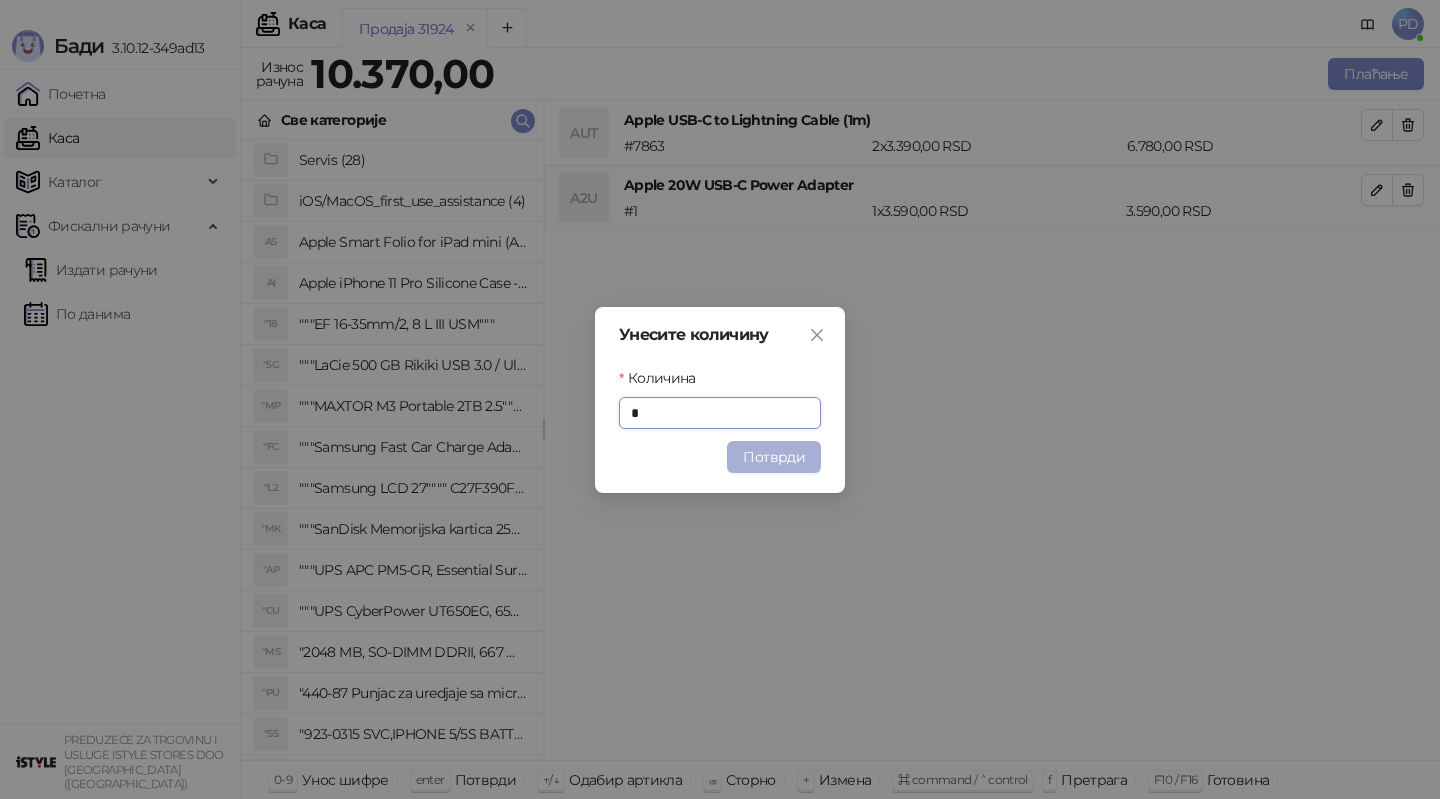 click on "Потврди" at bounding box center (774, 457) 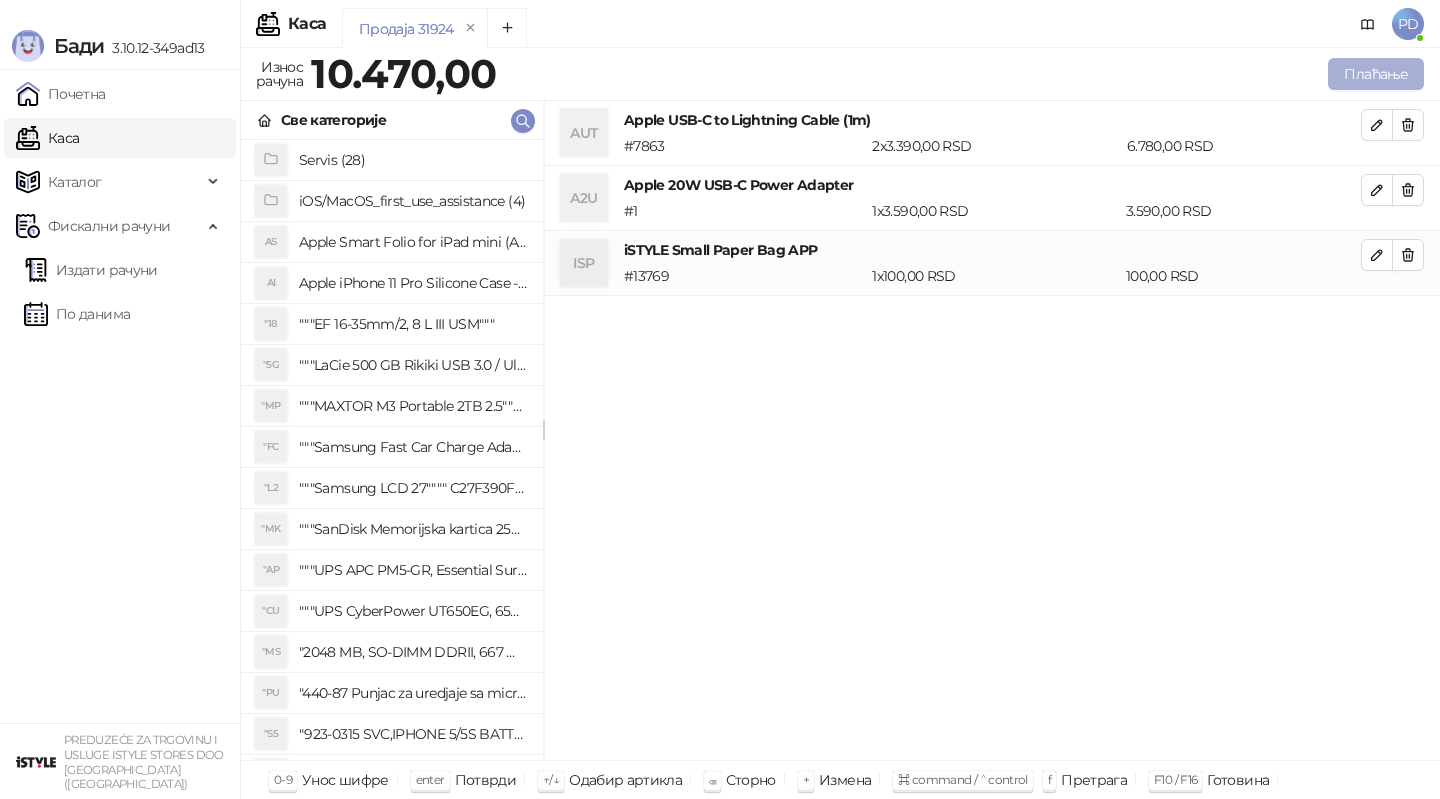click on "Плаћање" at bounding box center (1376, 74) 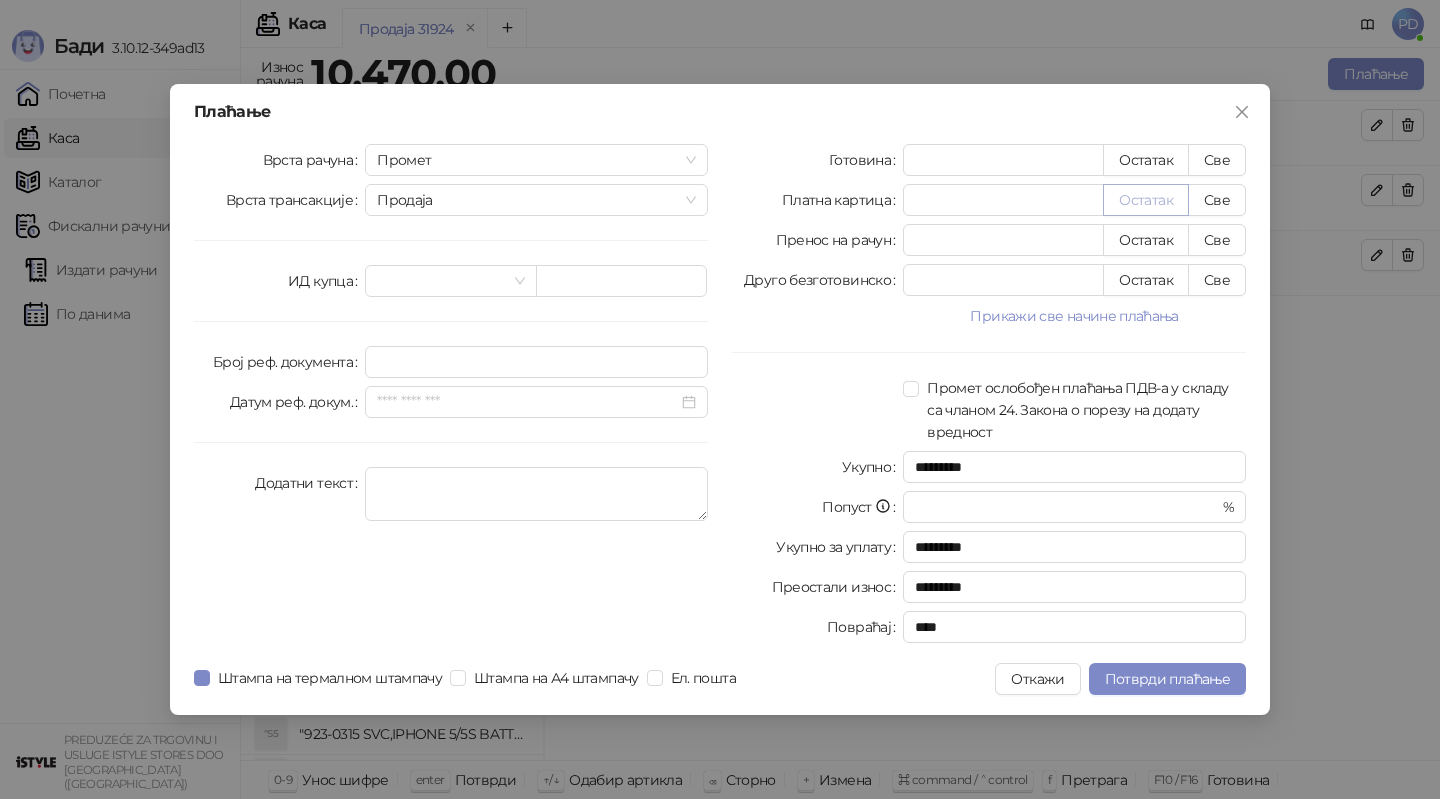 click on "Остатак" at bounding box center [1146, 200] 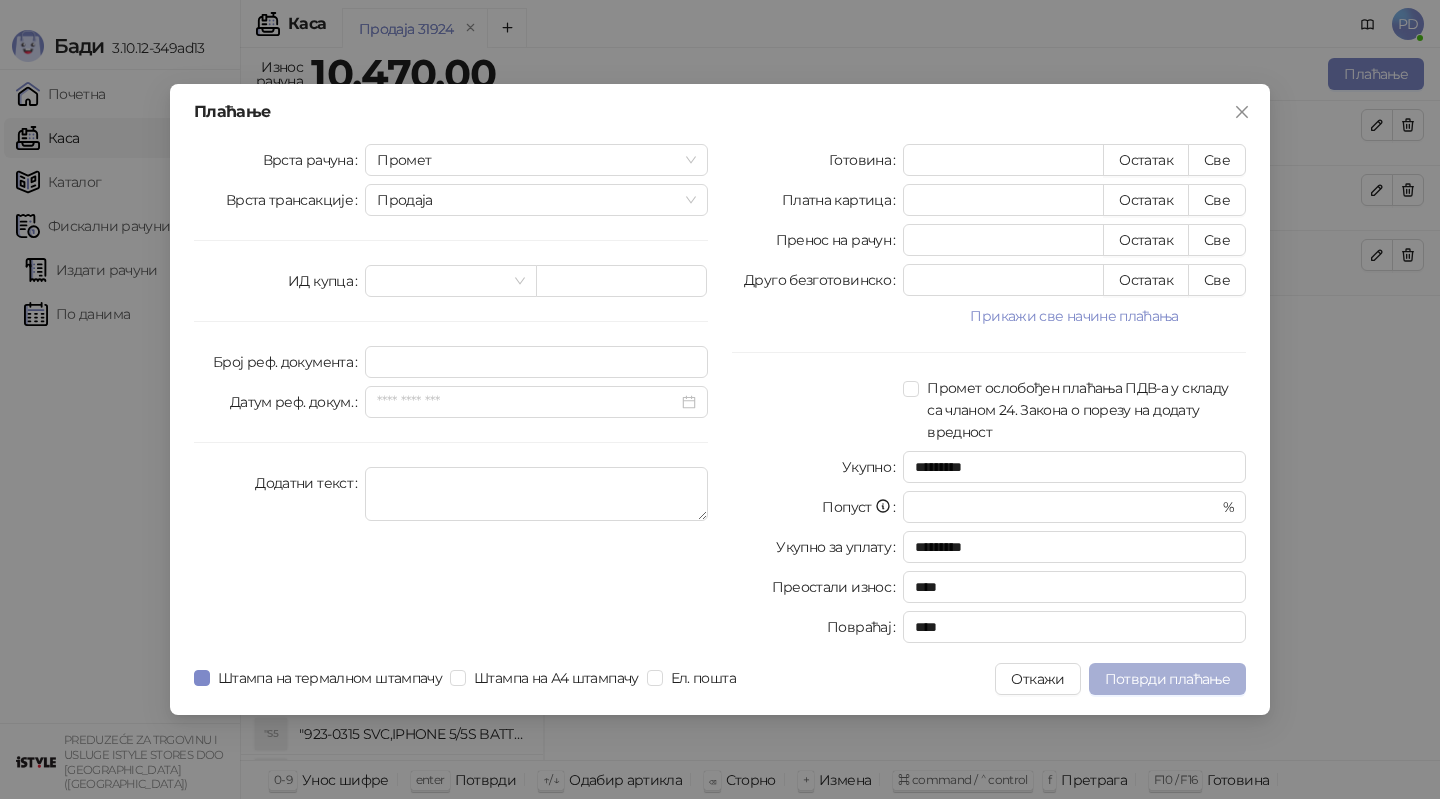 click on "Потврди плаћање" at bounding box center (1167, 679) 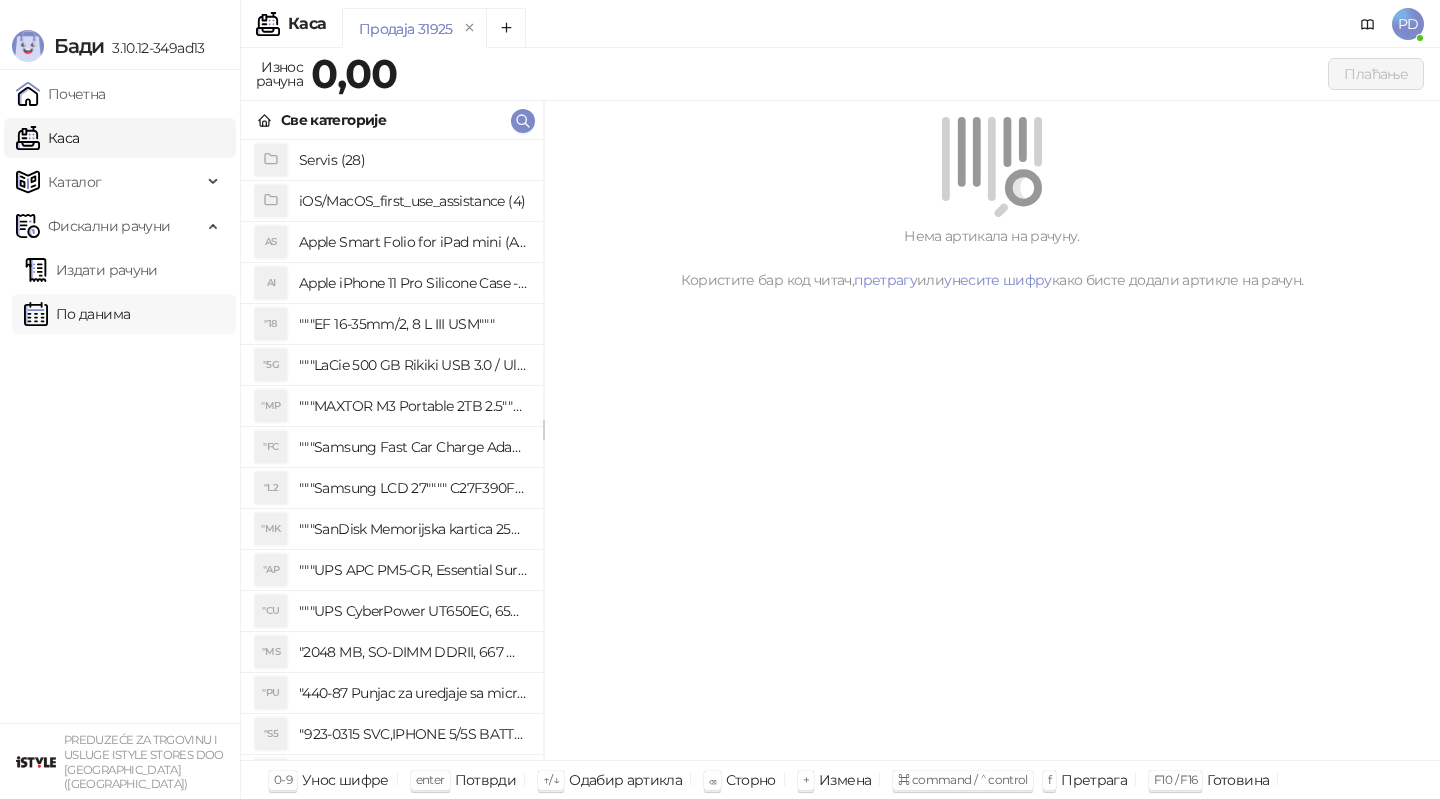 click on "По данима" at bounding box center (77, 314) 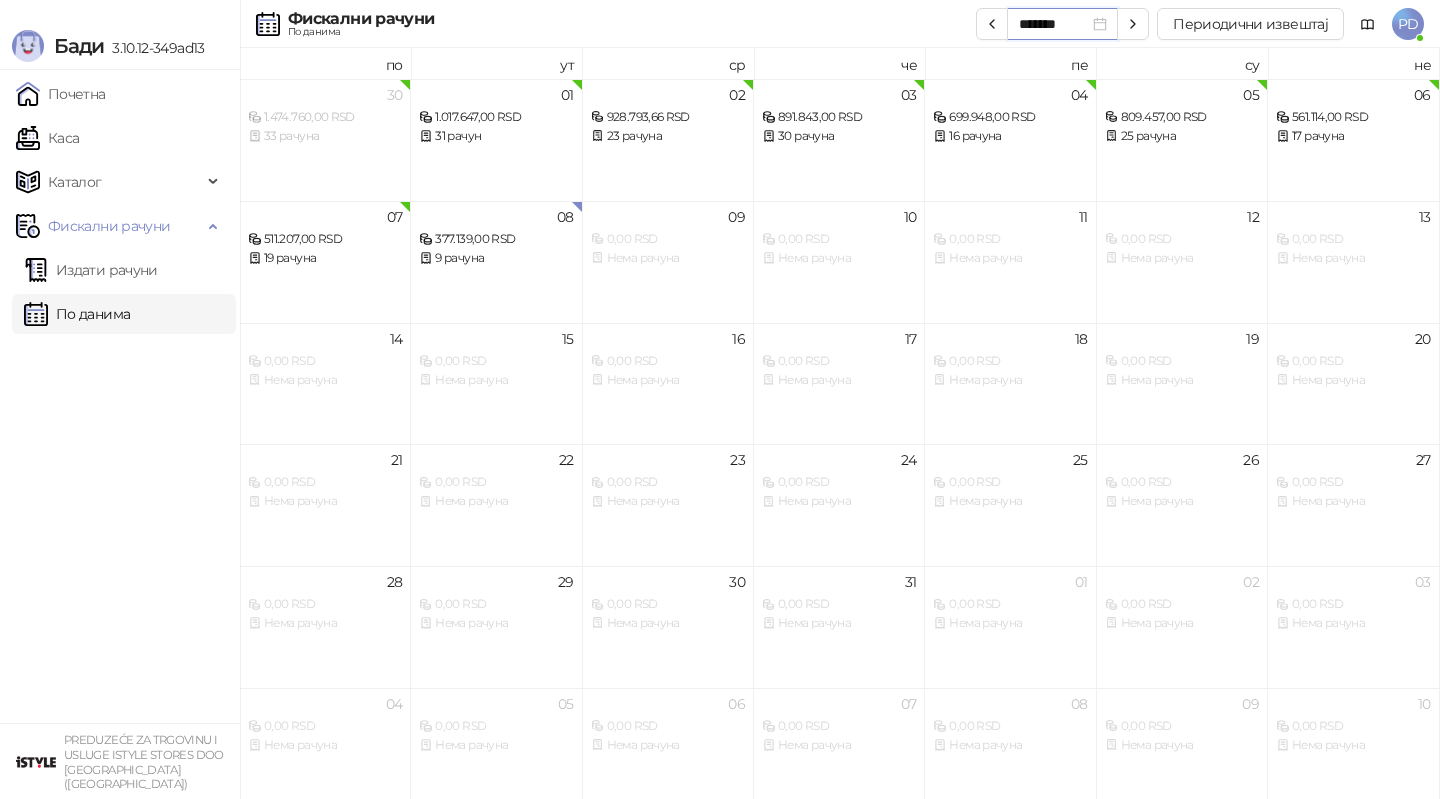 click on "*******" at bounding box center [1054, 24] 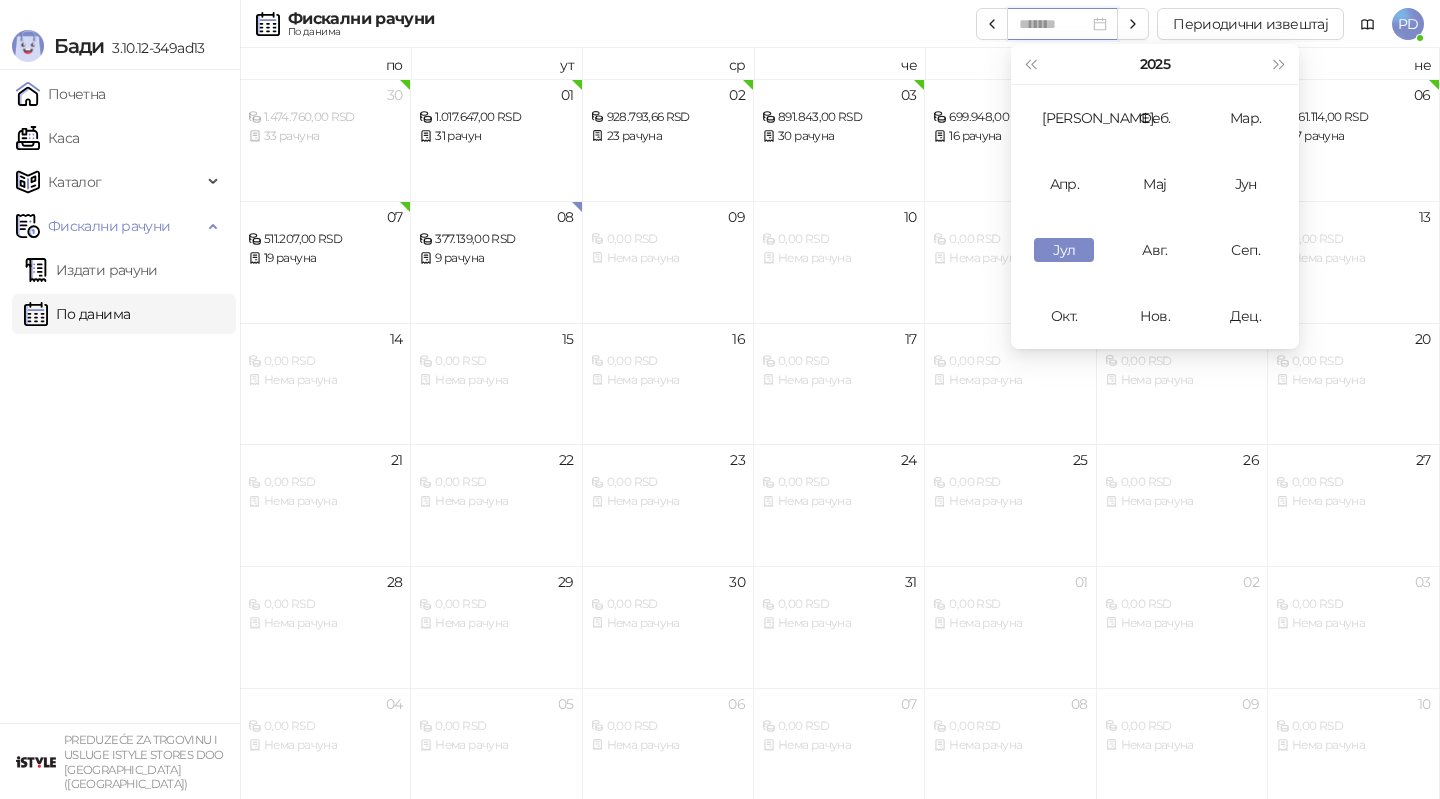 type on "*******" 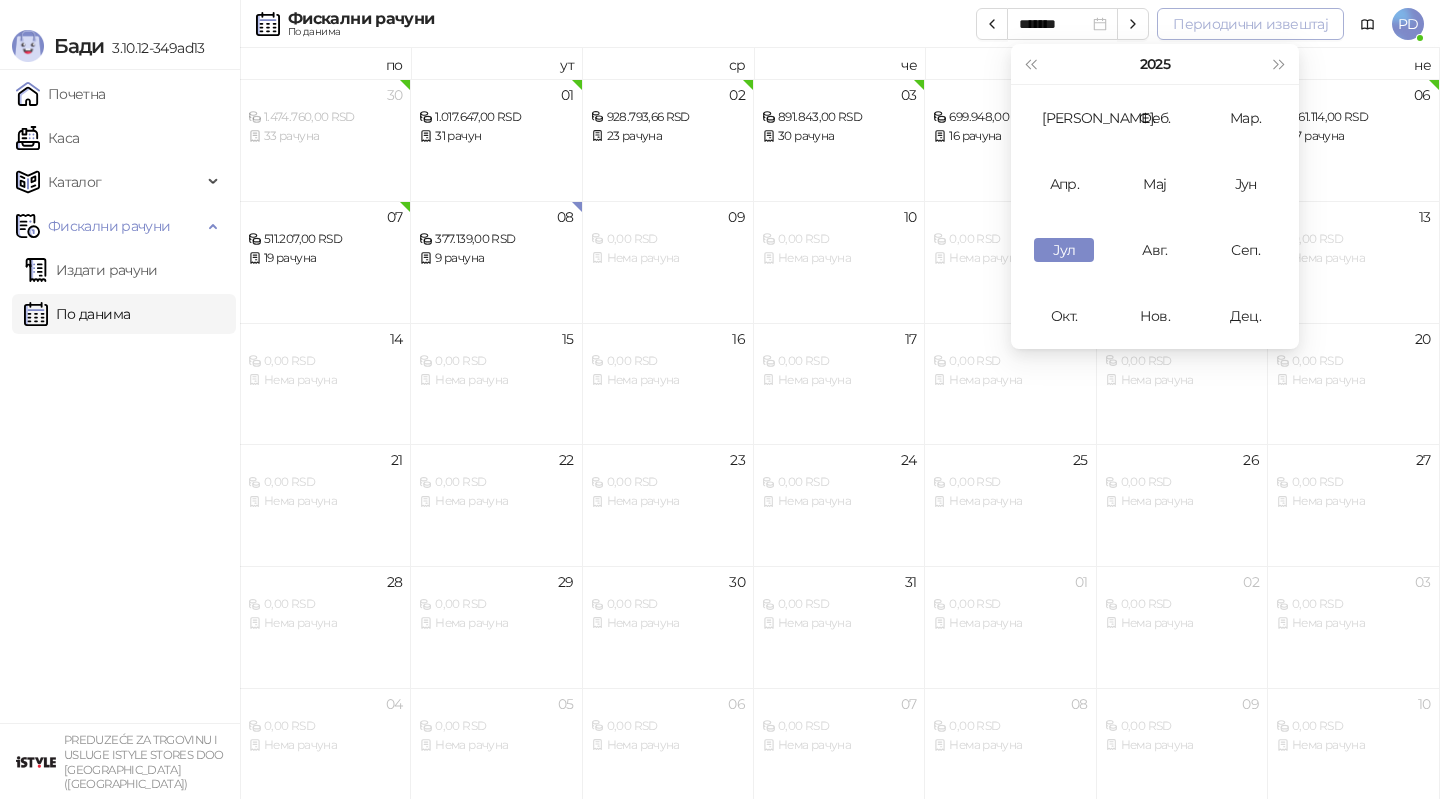 click on "Периодични извештај" at bounding box center (1250, 24) 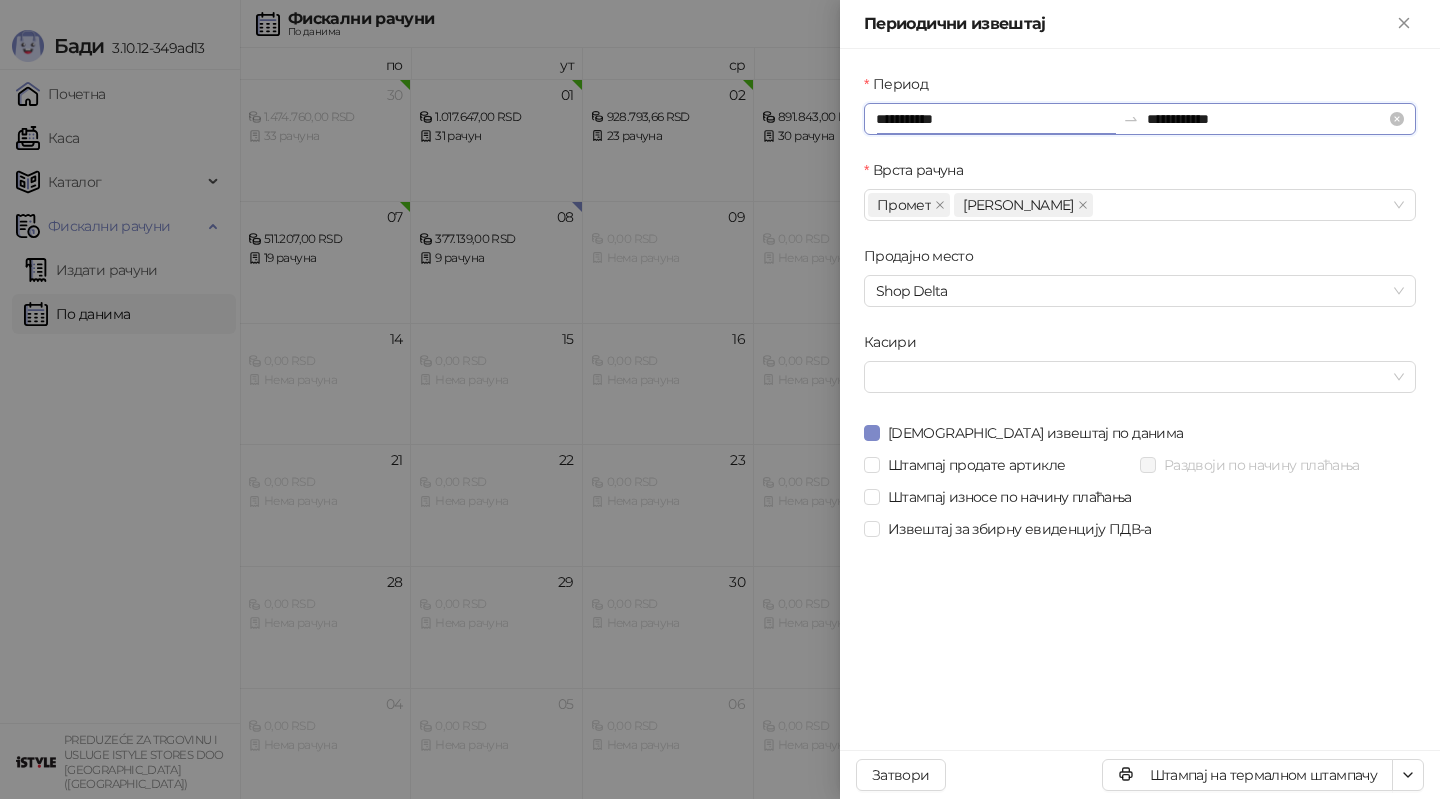 click on "**********" at bounding box center (995, 119) 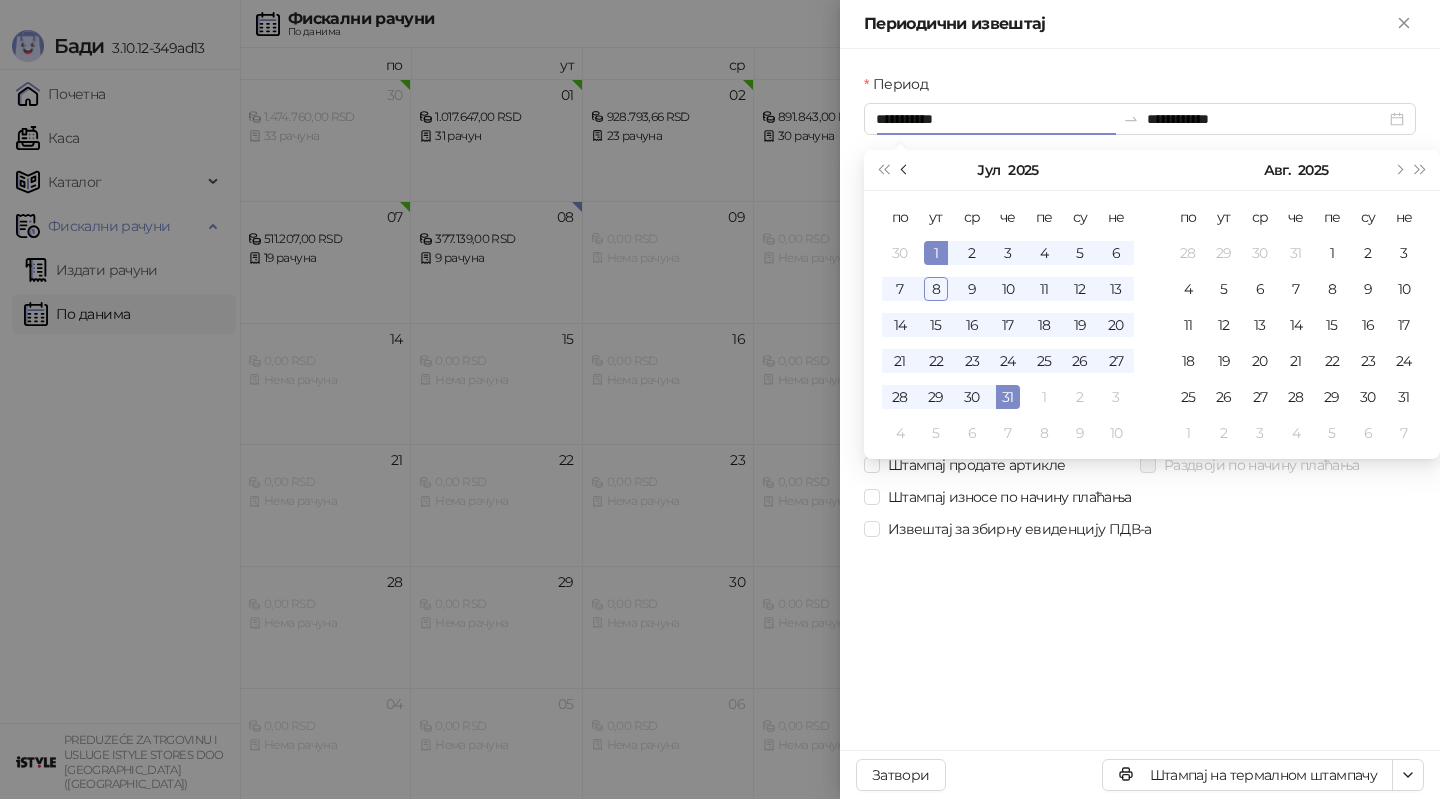 click at bounding box center (906, 170) 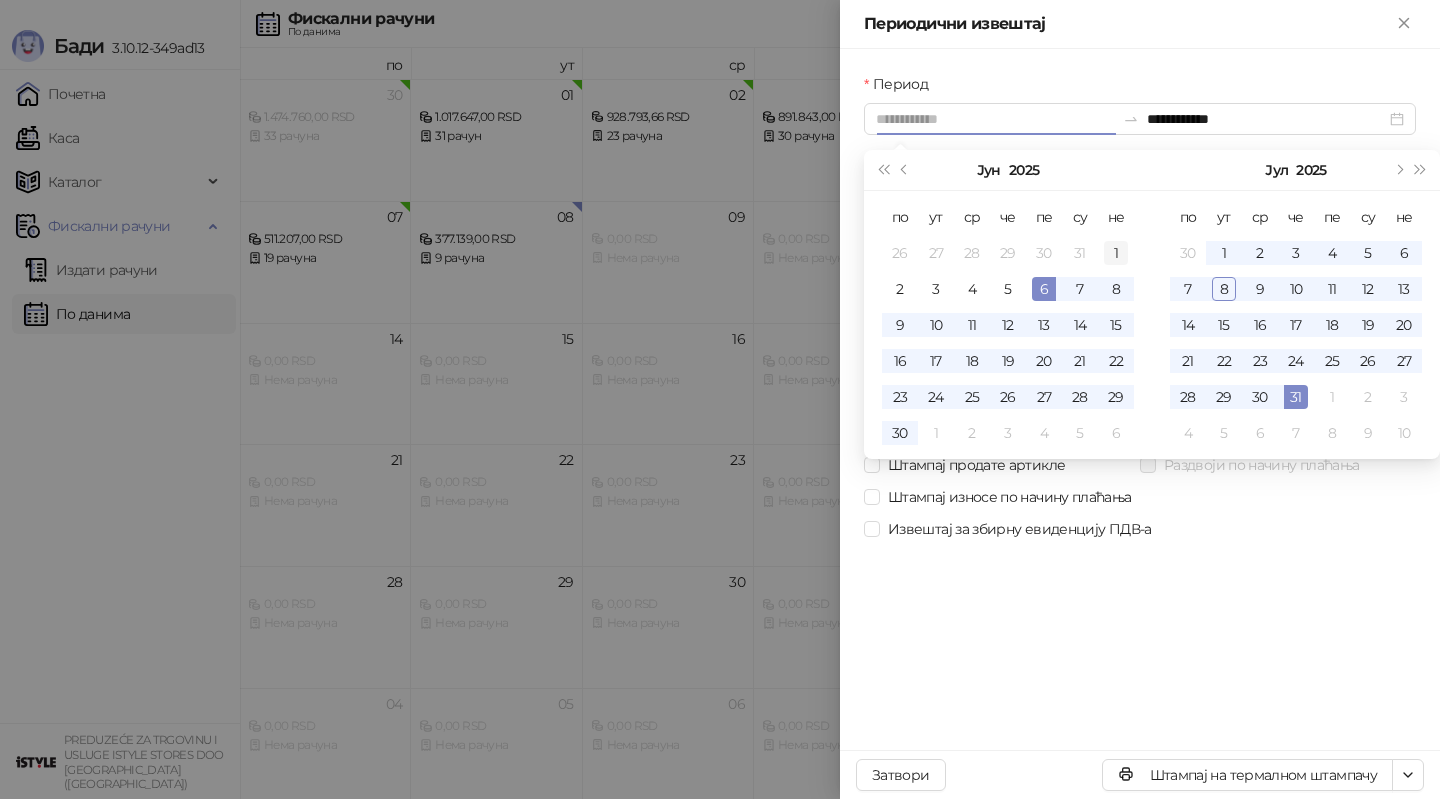 type on "**********" 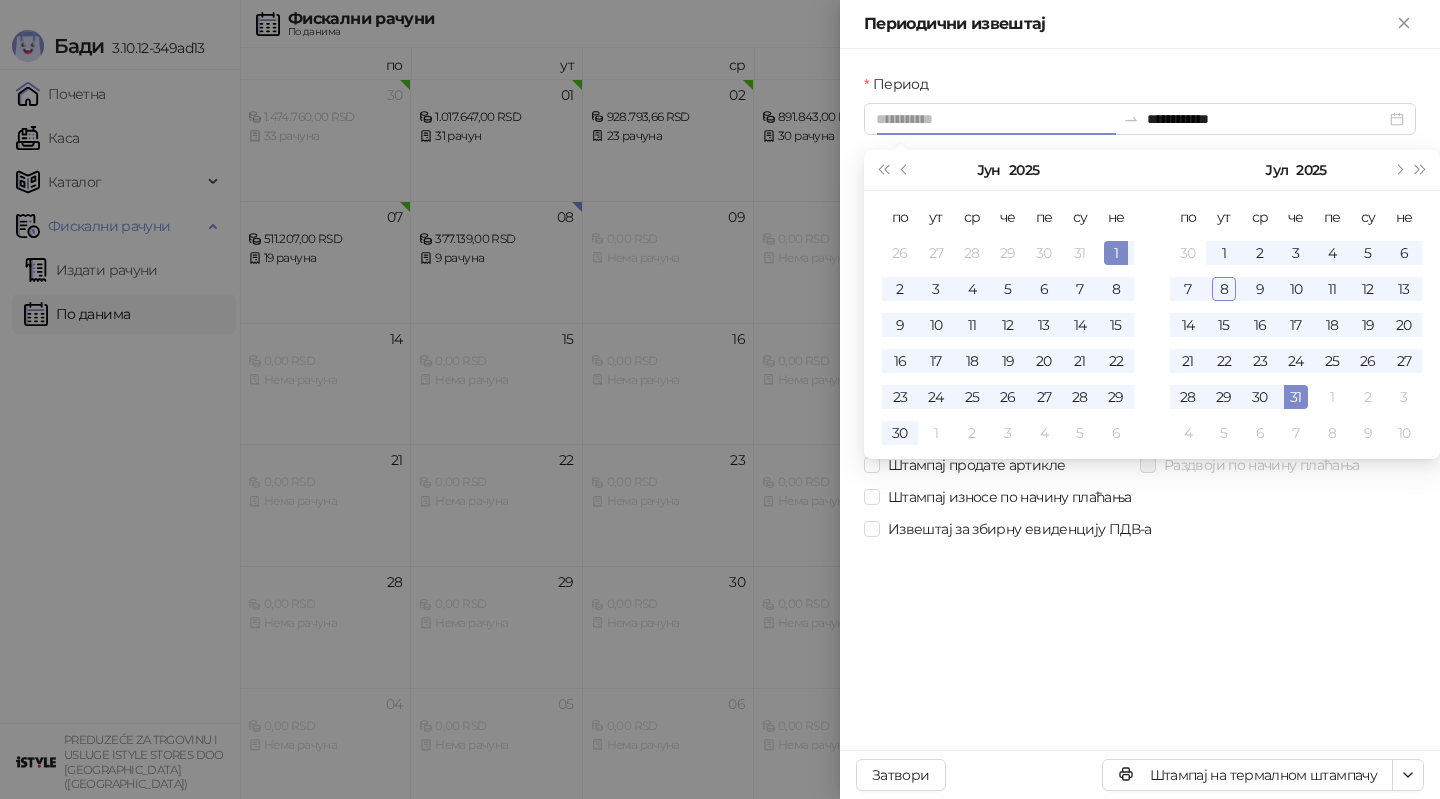 click on "1" at bounding box center (1116, 253) 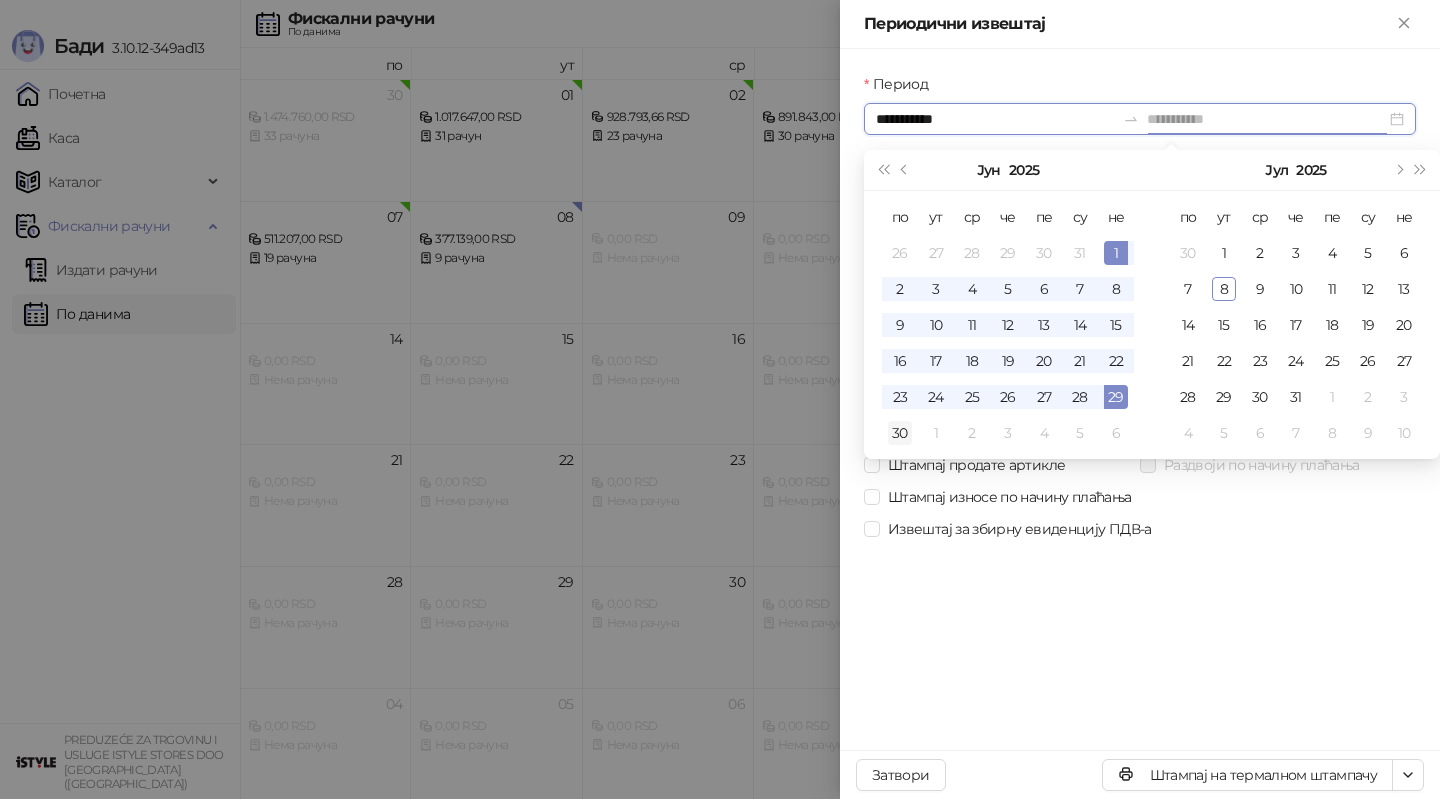 type on "**********" 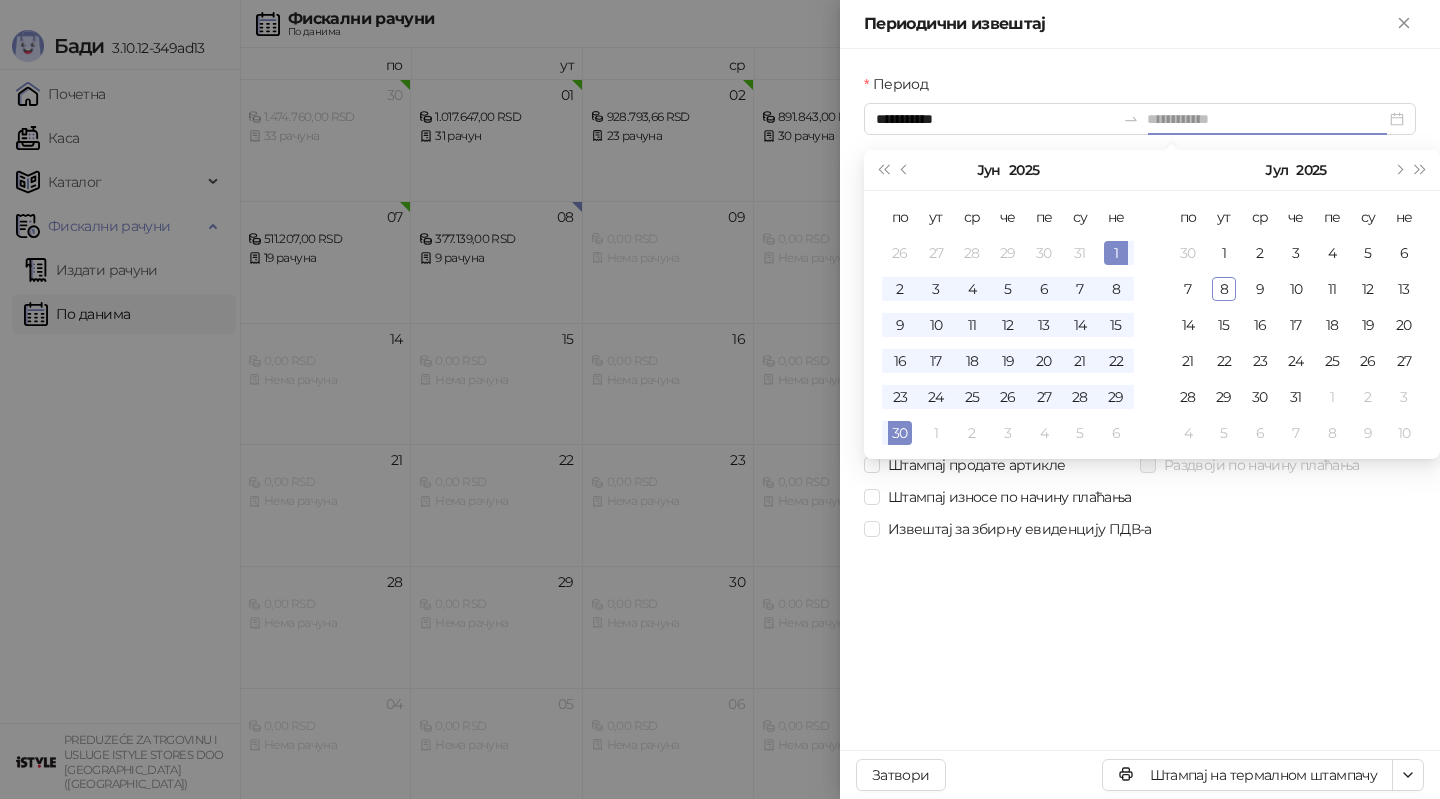 click on "30" at bounding box center [900, 433] 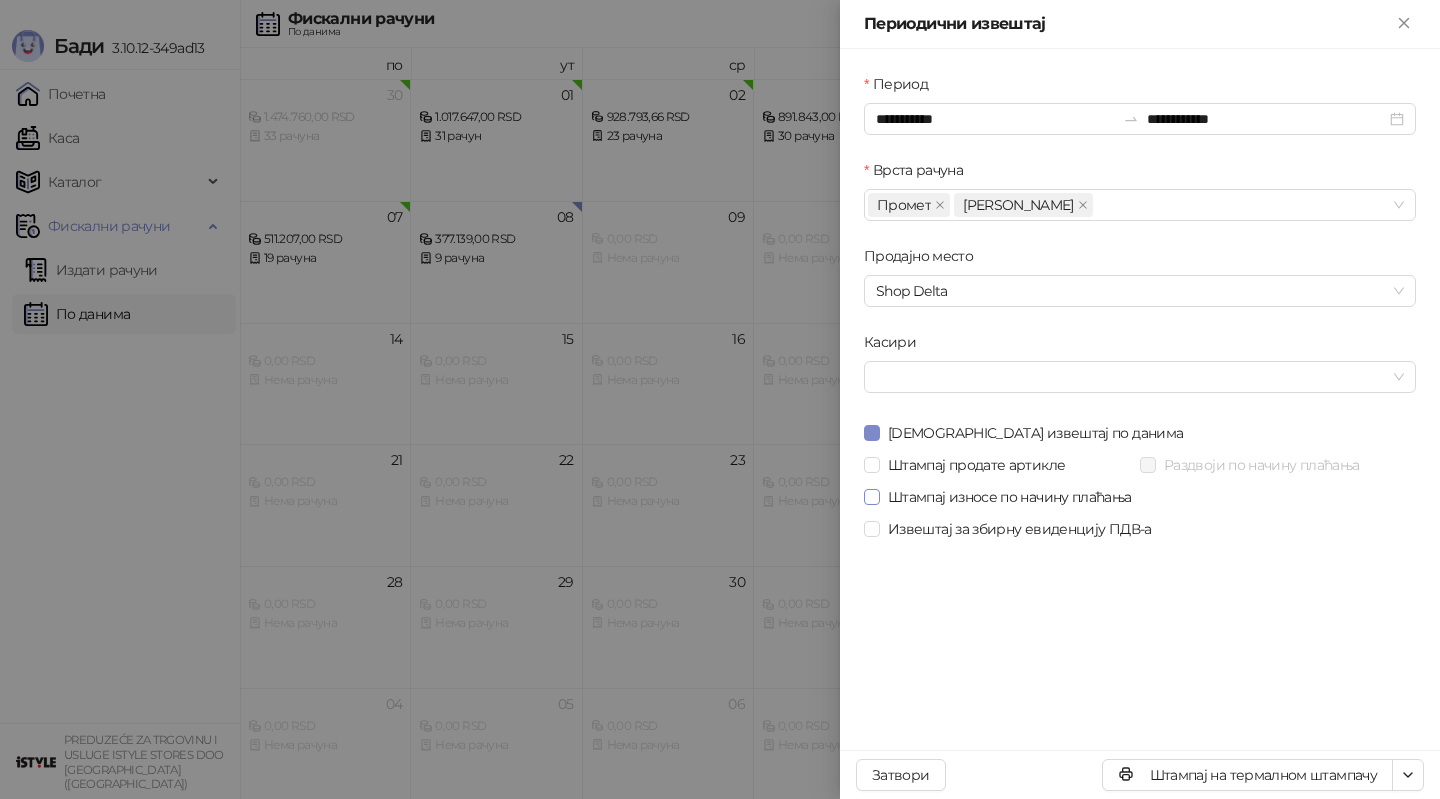 click on "Штампај износе по начину плаћања" at bounding box center [1010, 497] 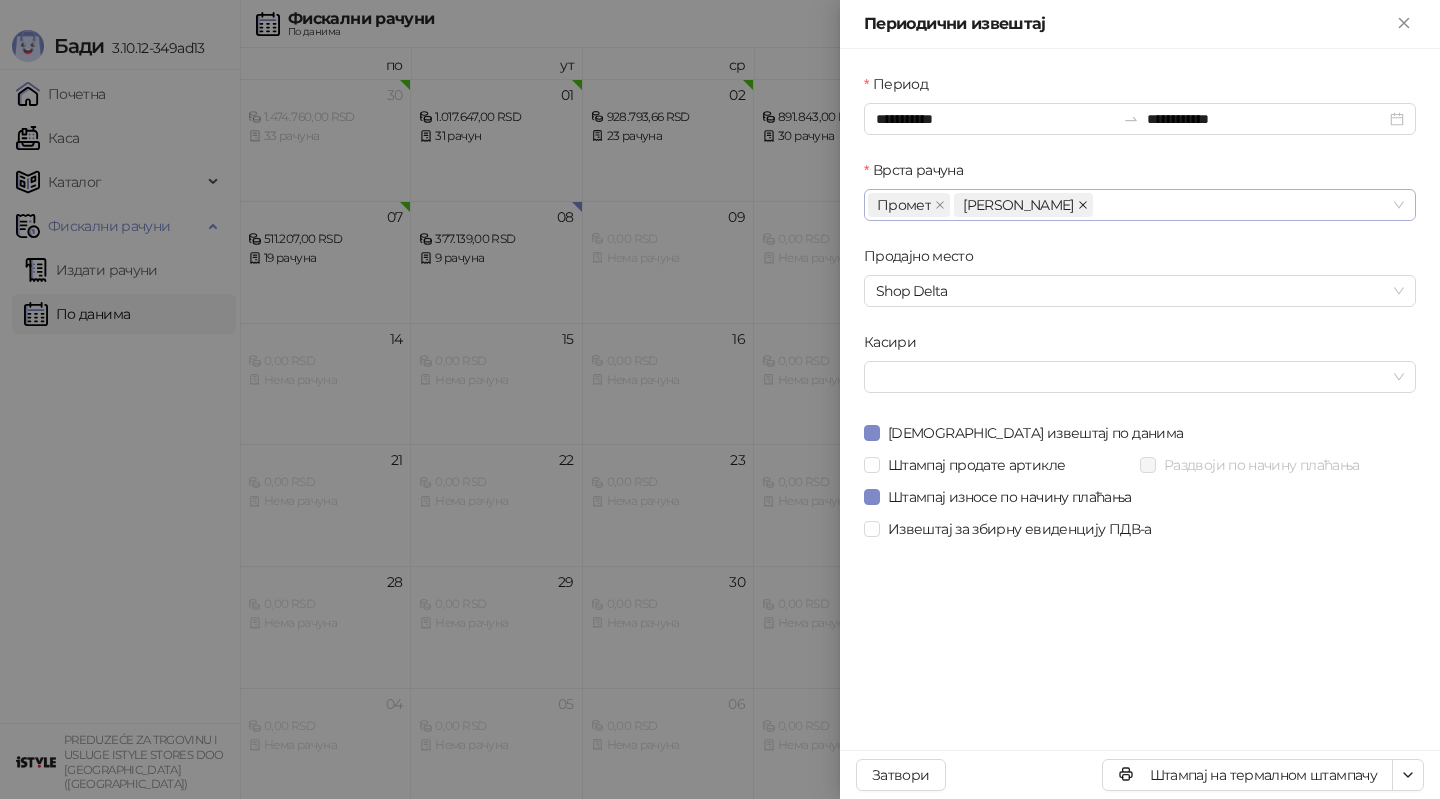 click at bounding box center (1083, 205) 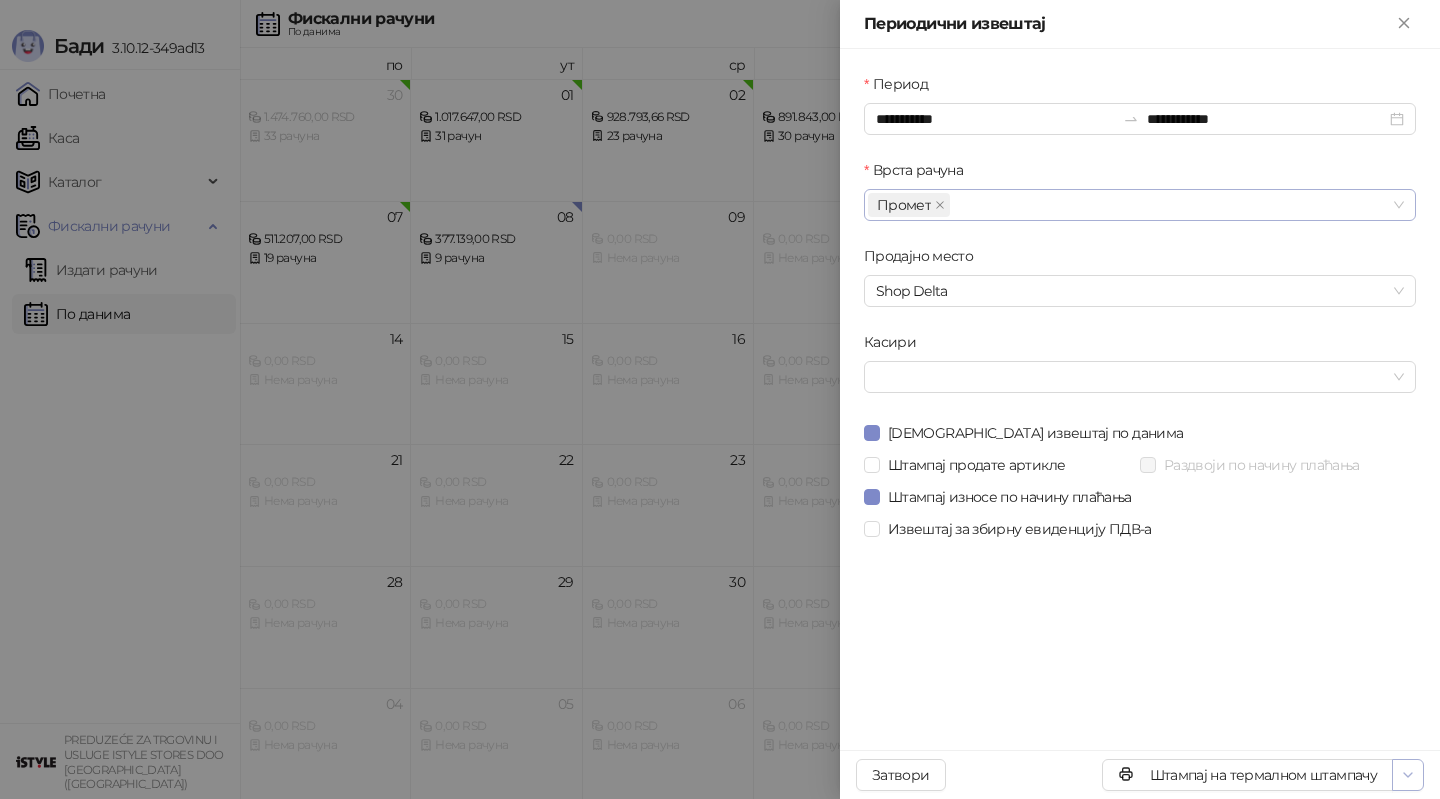 click at bounding box center [1408, 774] 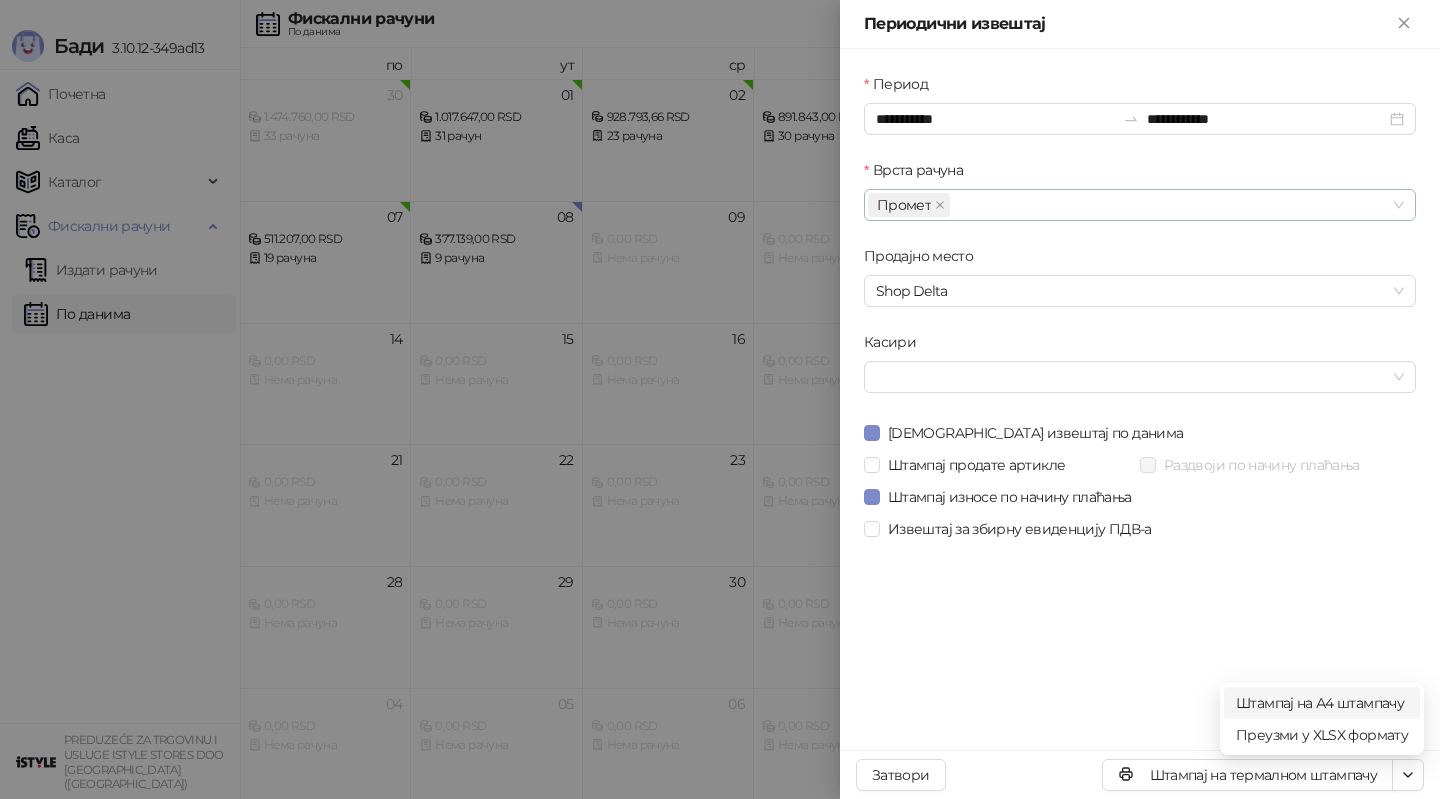 click on "Штампај на А4 штампачу" at bounding box center [1322, 703] 